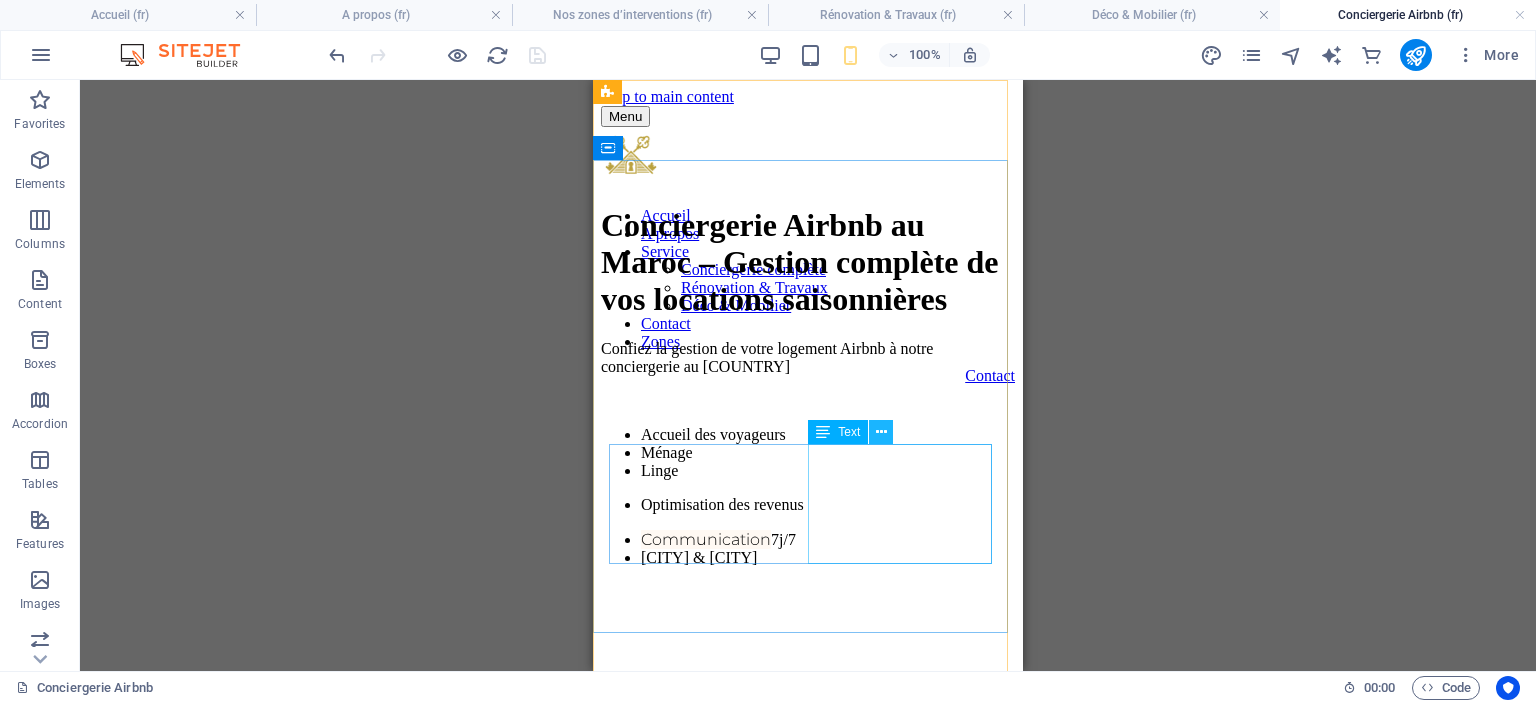 scroll, scrollTop: 0, scrollLeft: 0, axis: both 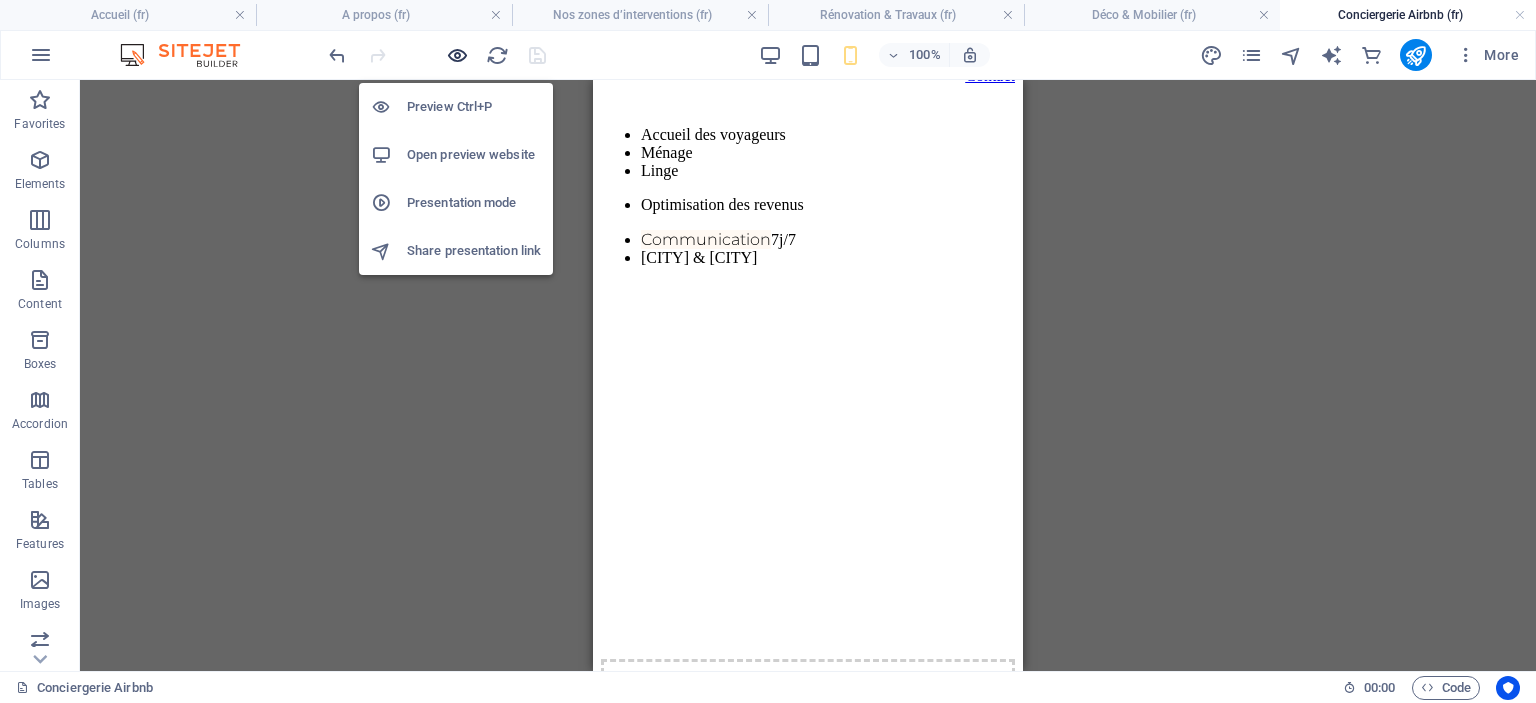 click at bounding box center [457, 55] 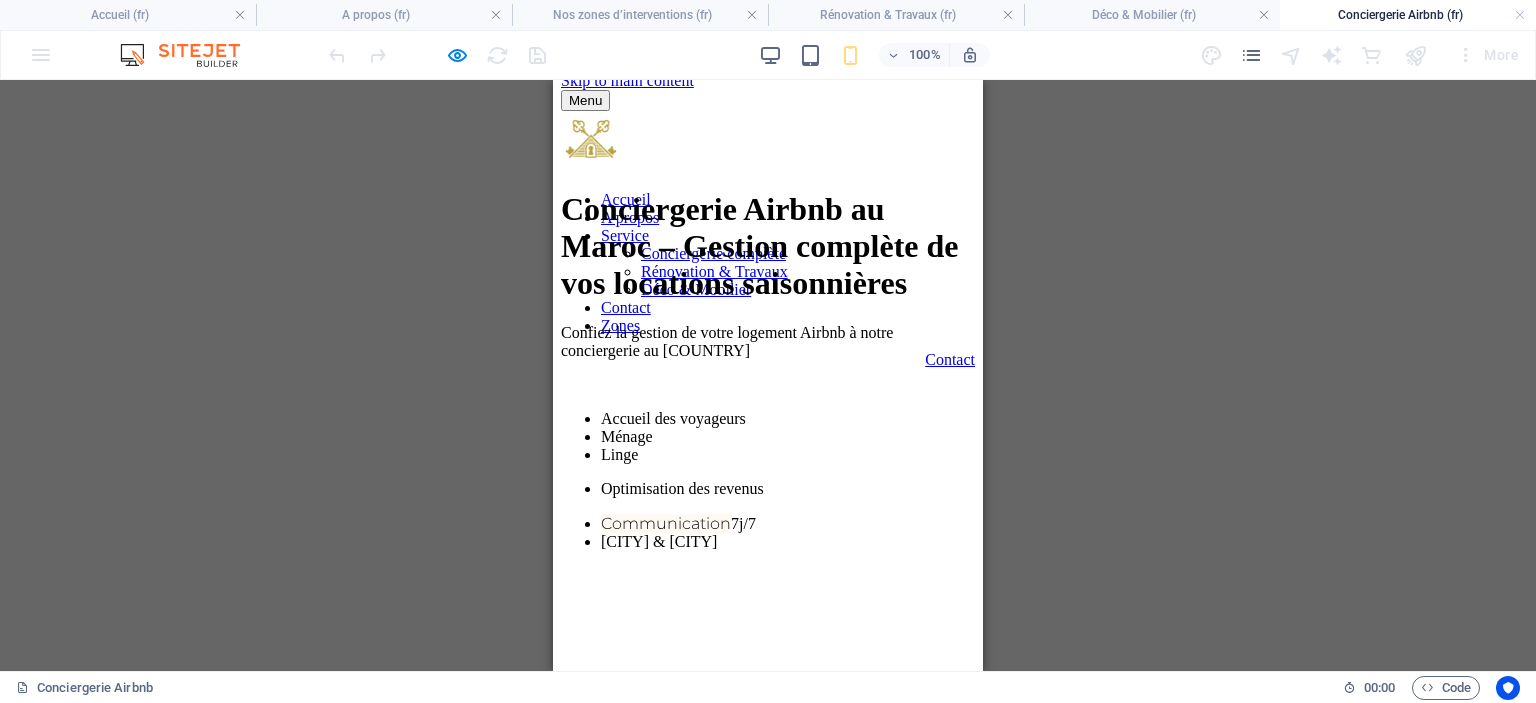 scroll, scrollTop: 0, scrollLeft: 0, axis: both 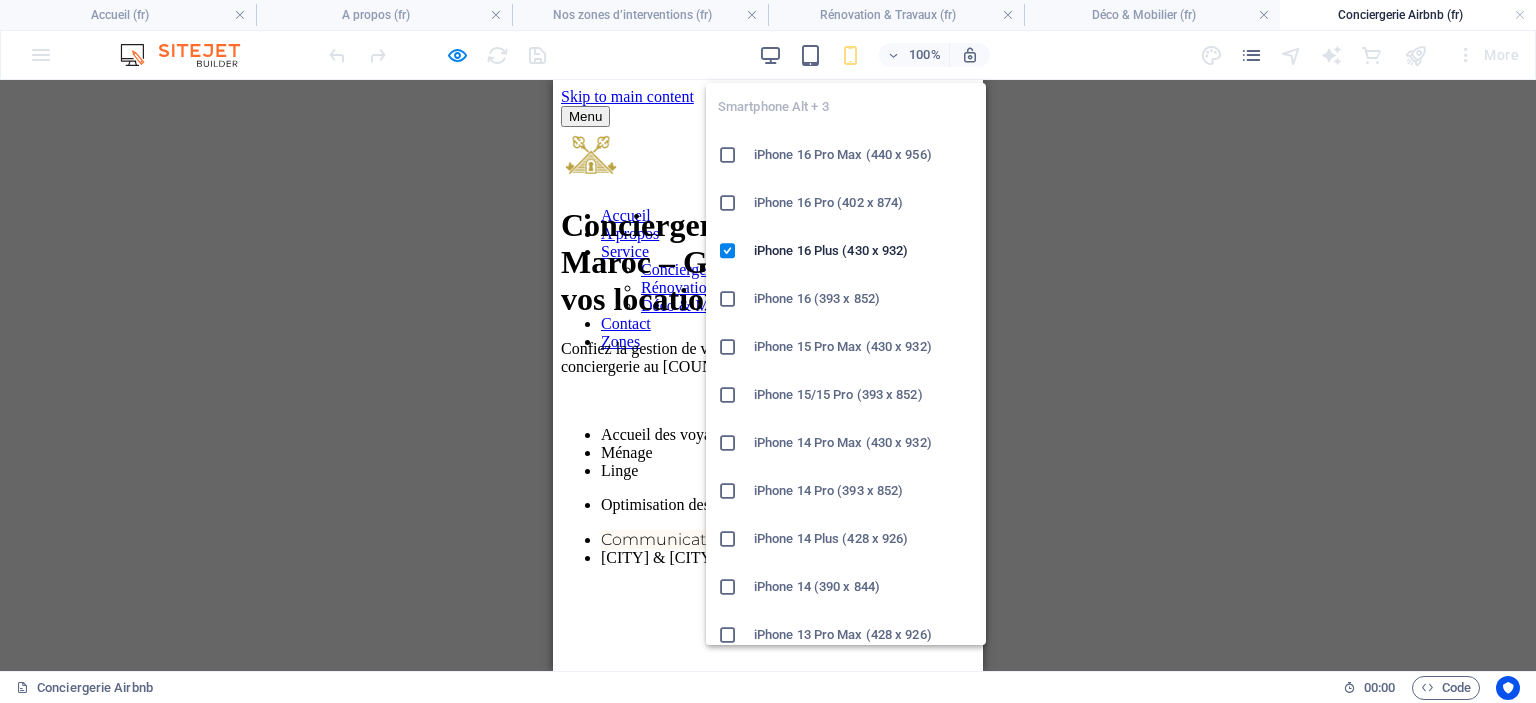 click at bounding box center [850, 55] 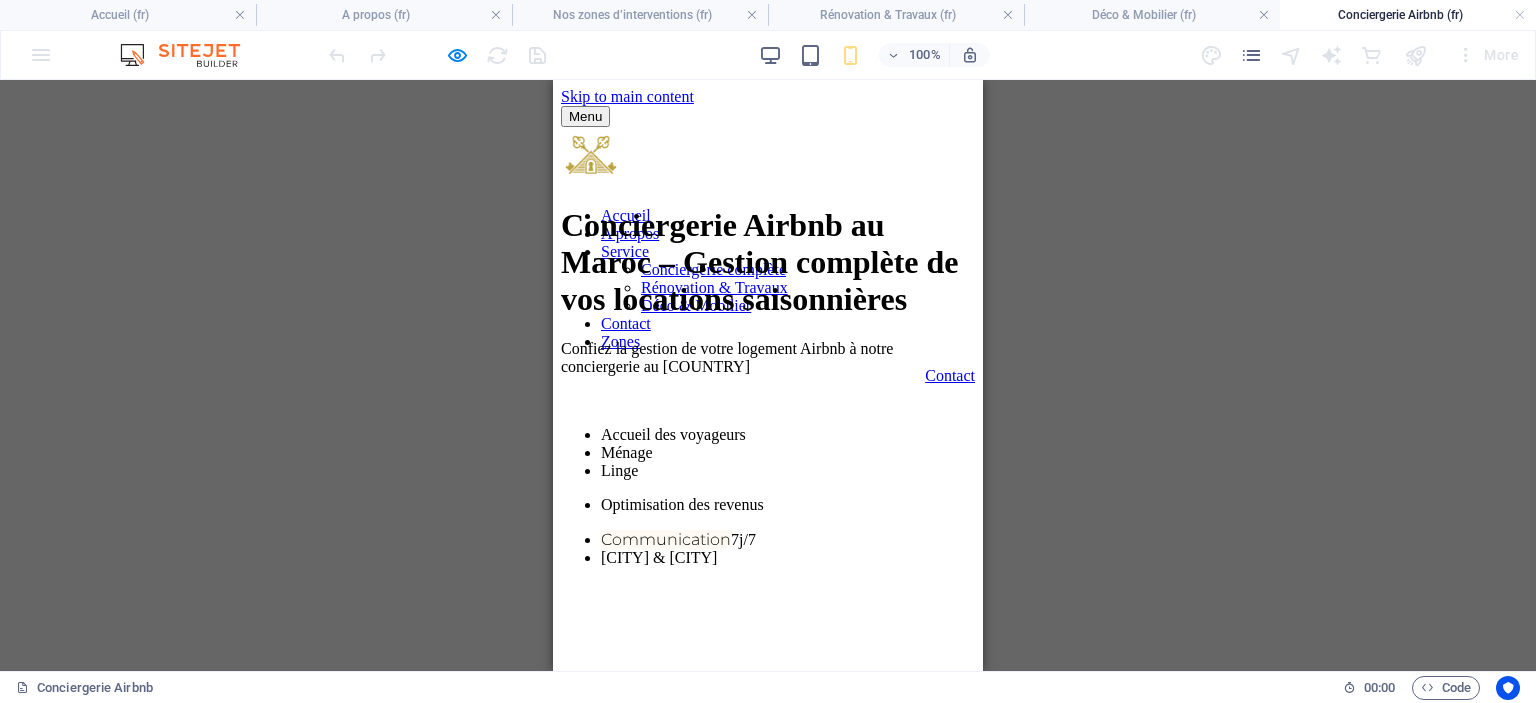 click on "Conciergerie Airbnb au Maroc – Gestion complète de vos locations saisonnières" at bounding box center (760, 262) 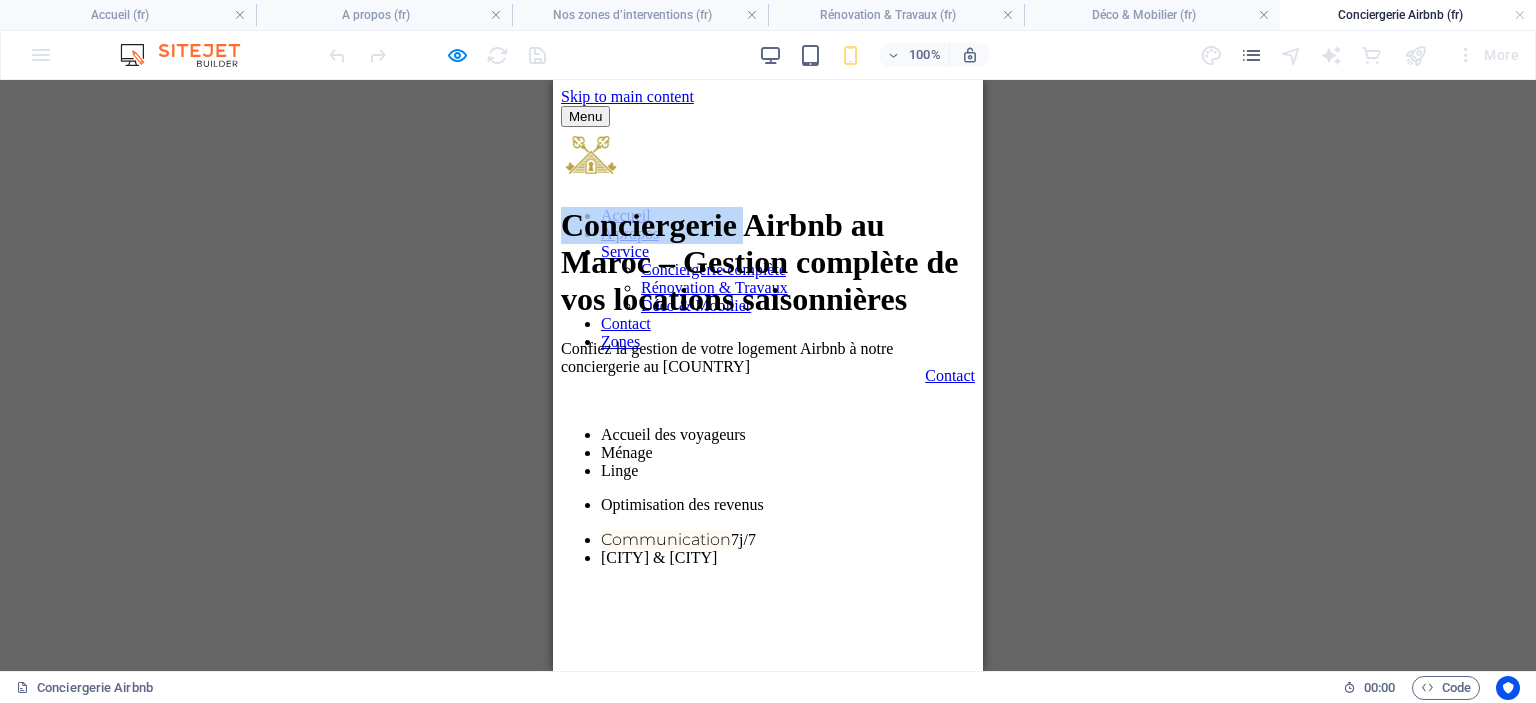 click on "Conciergerie Airbnb au Maroc – Gestion complète de vos locations saisonnières" at bounding box center (760, 262) 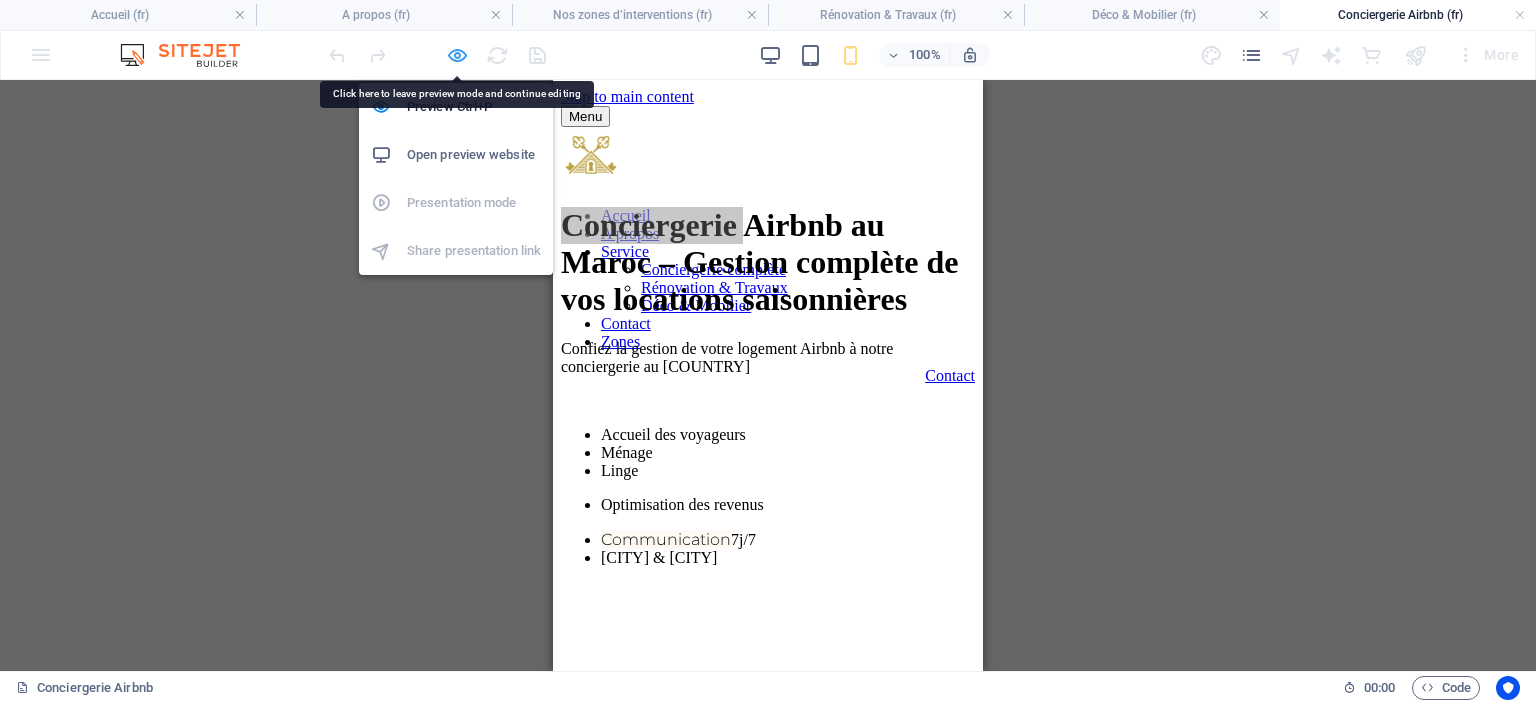 click at bounding box center [457, 55] 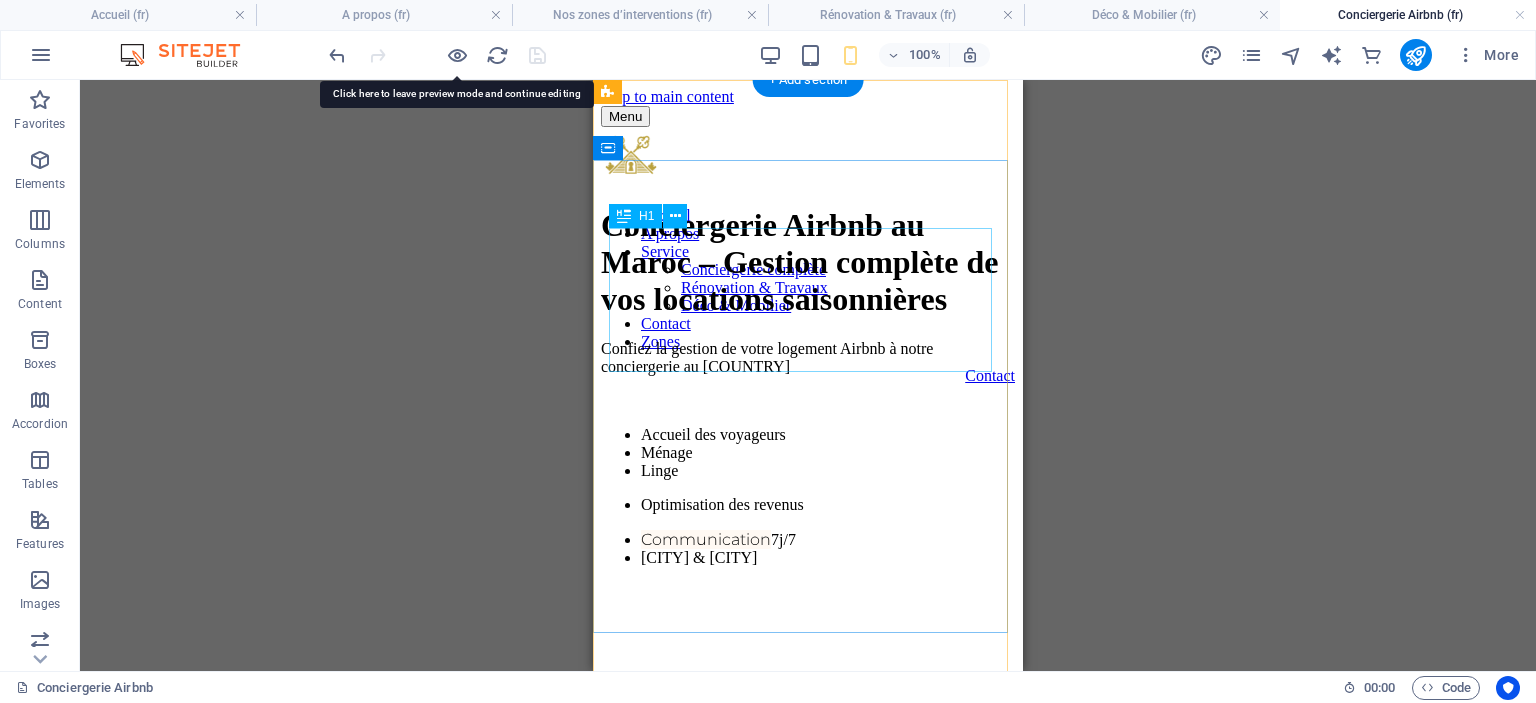 click on "Conciergerie Airbnb au Maroc – Gestion complète de vos locations saisonnières" at bounding box center (808, 262) 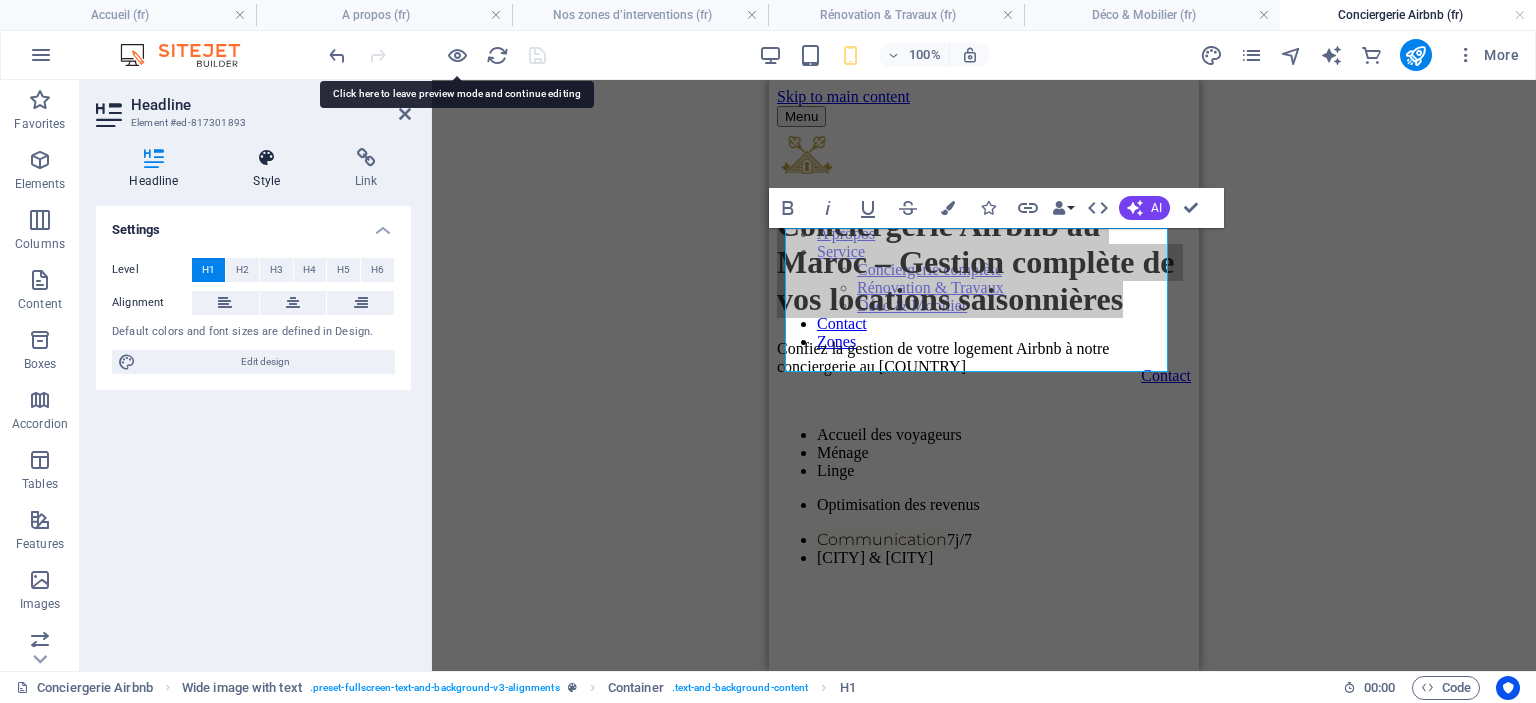 click on "Style" at bounding box center [271, 169] 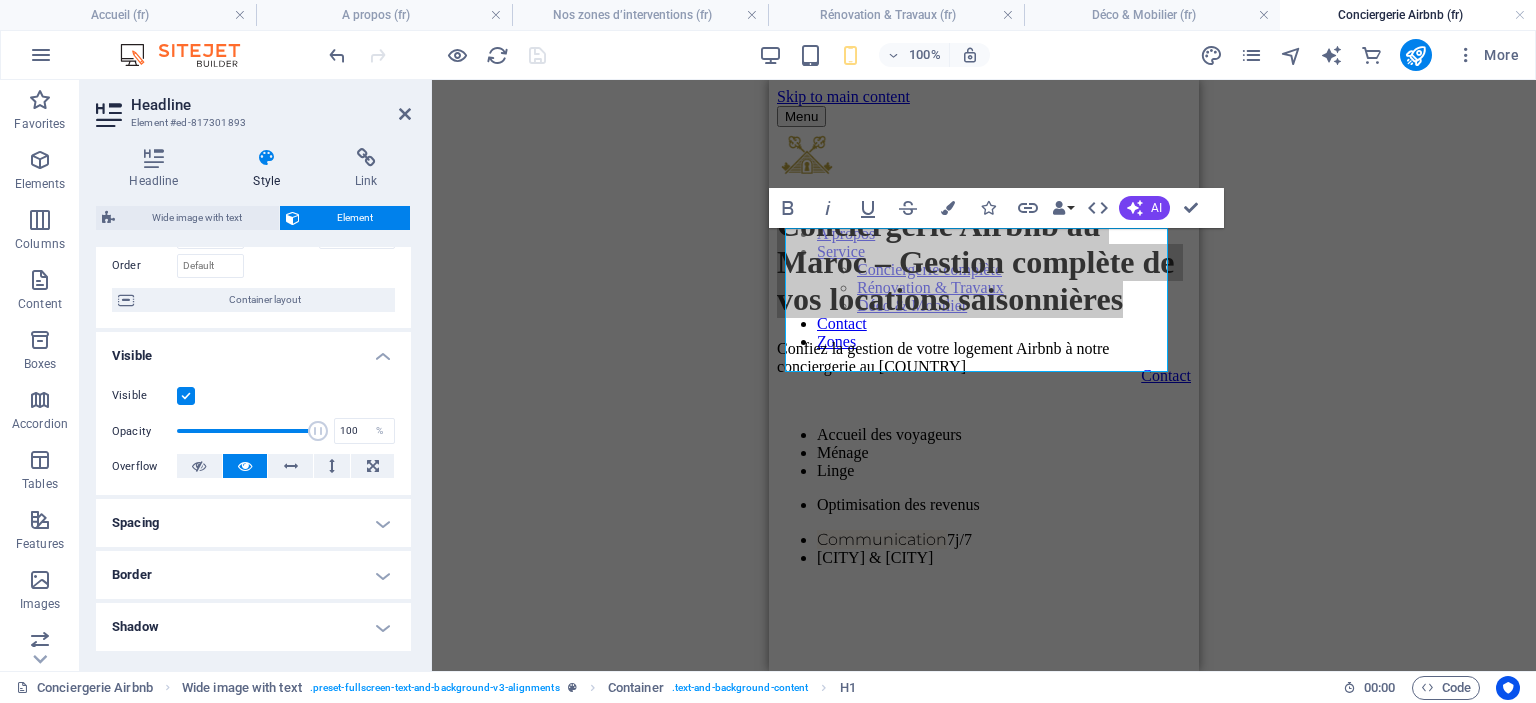 scroll, scrollTop: 300, scrollLeft: 0, axis: vertical 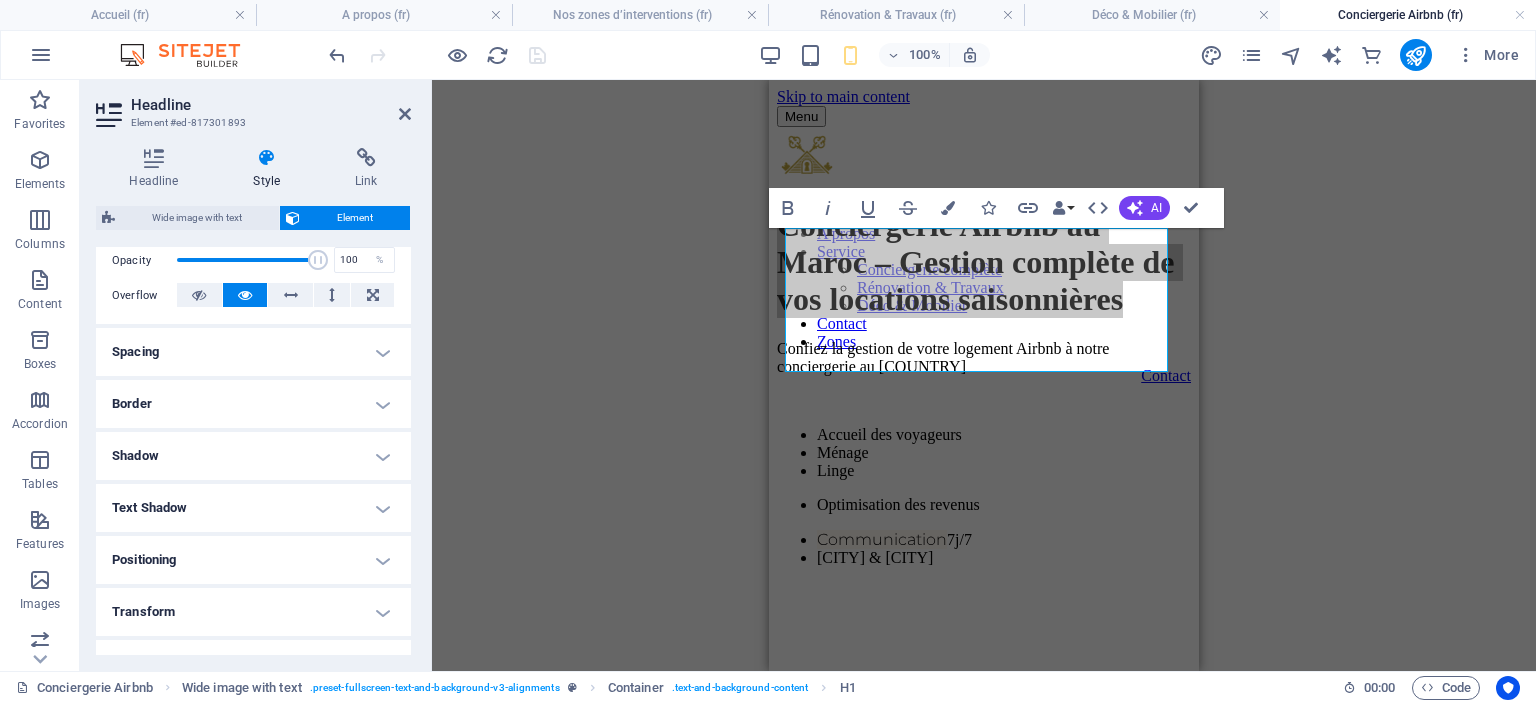 click on "Spacing" at bounding box center (253, 352) 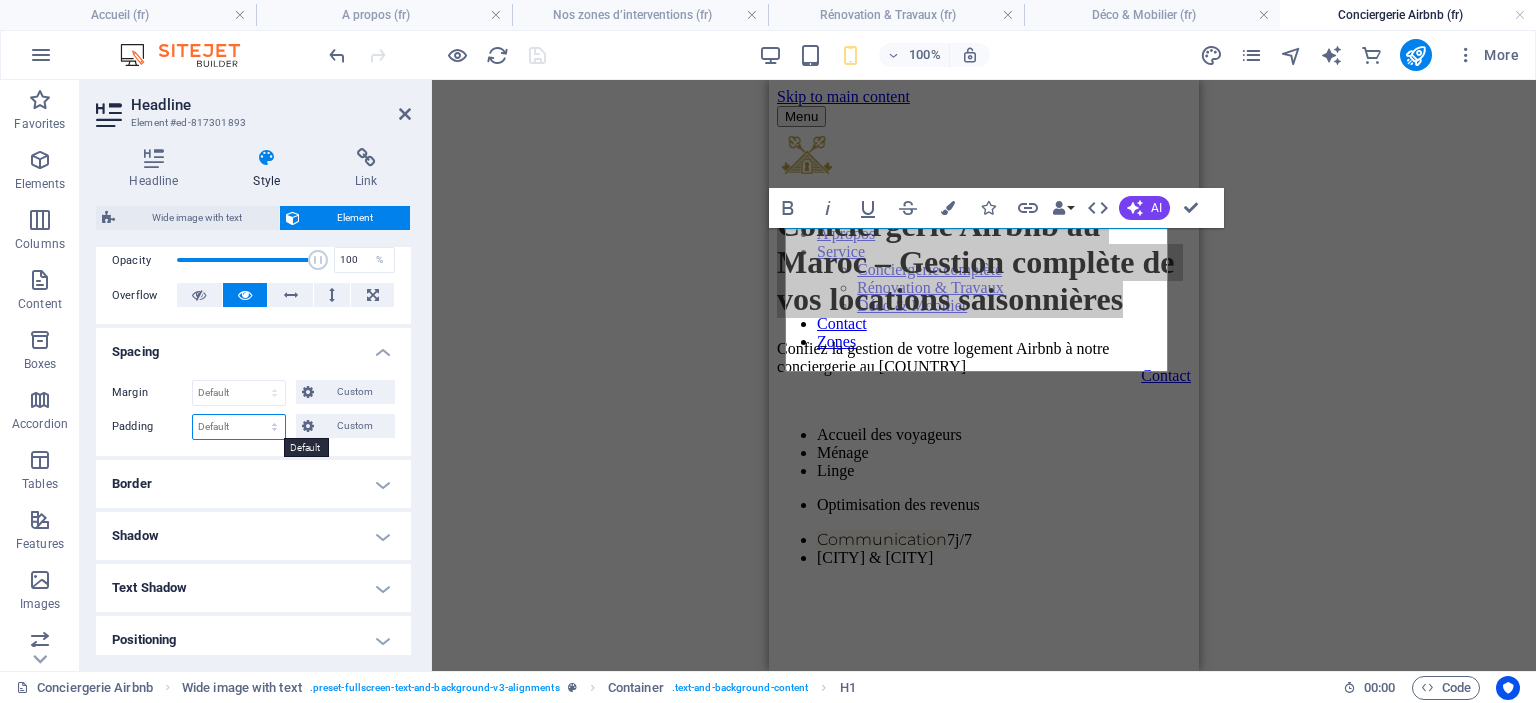 drag, startPoint x: 253, startPoint y: 429, endPoint x: 269, endPoint y: 429, distance: 16 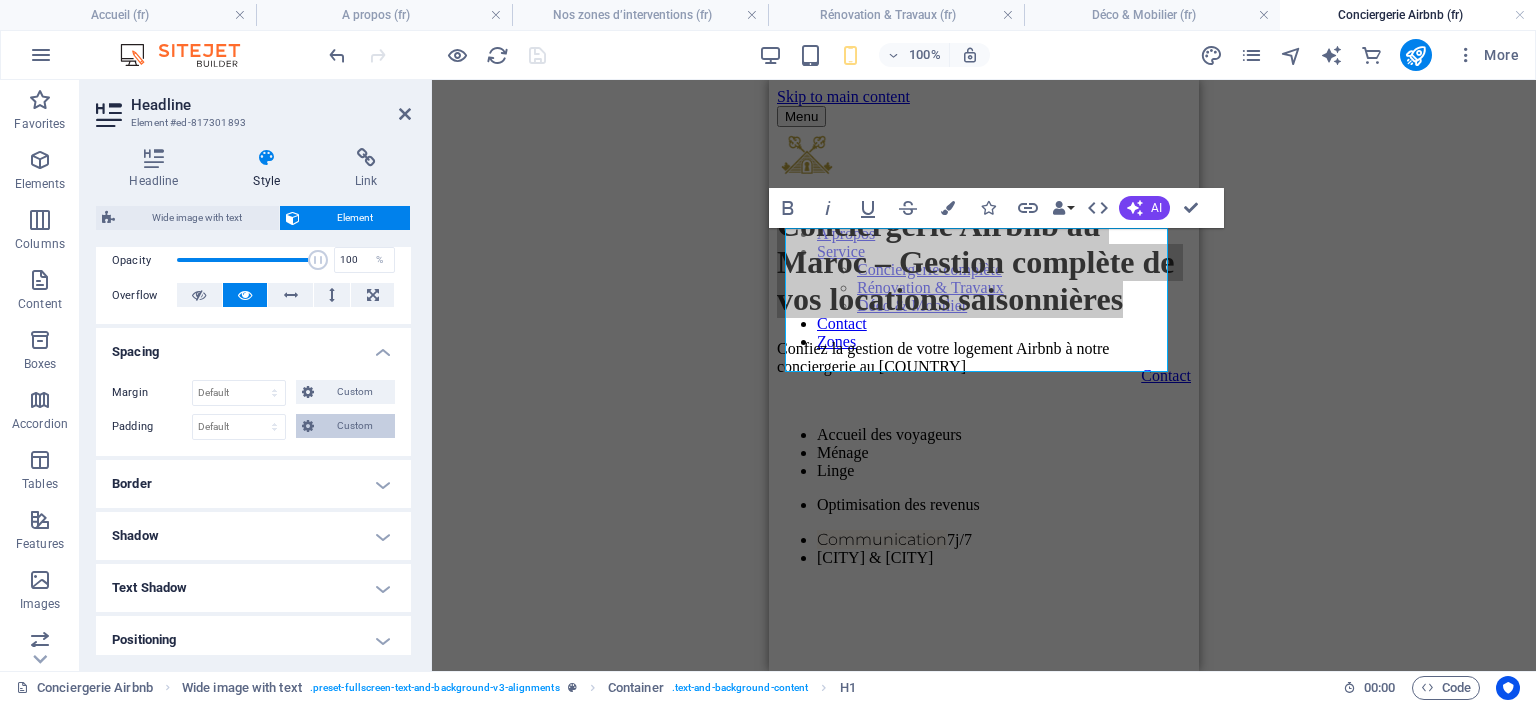 click at bounding box center [308, 426] 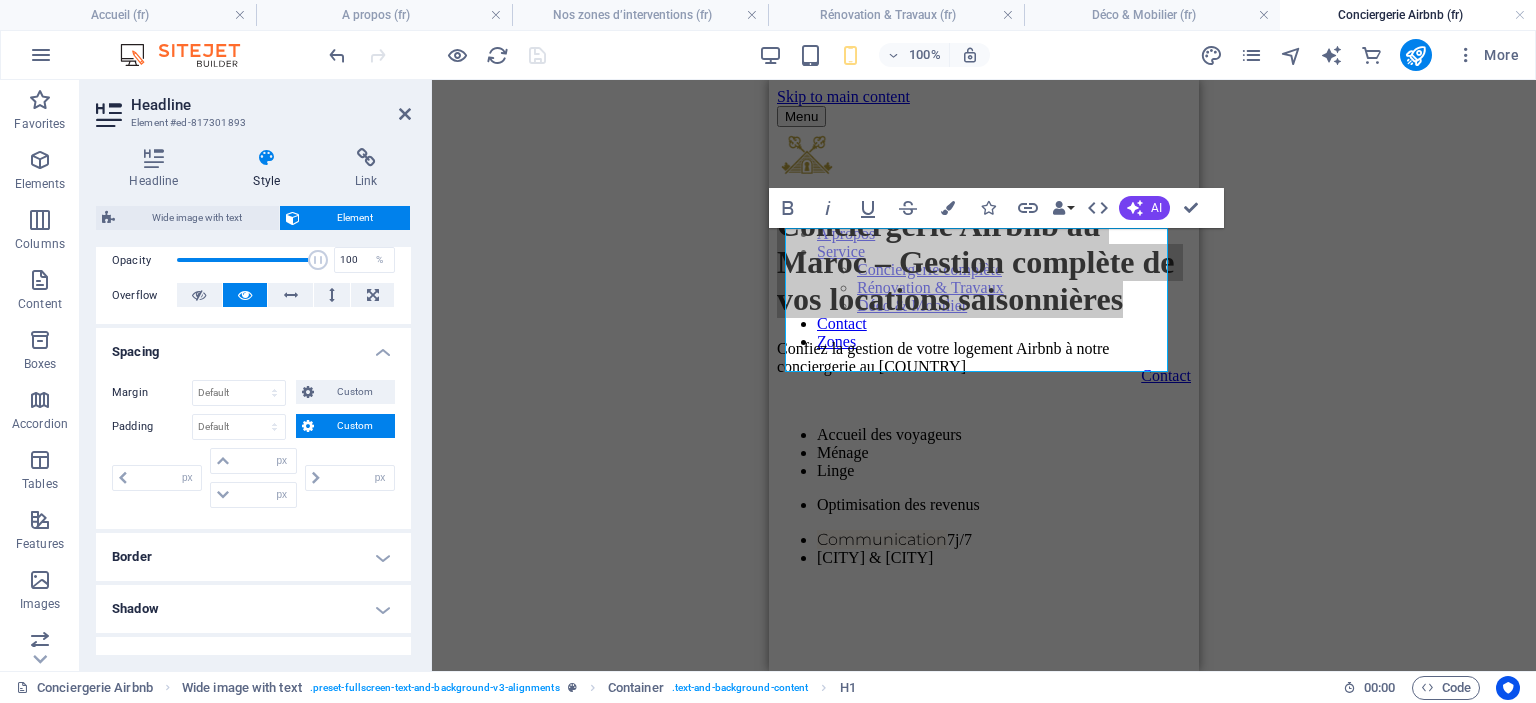 click on "Custom" at bounding box center [354, 426] 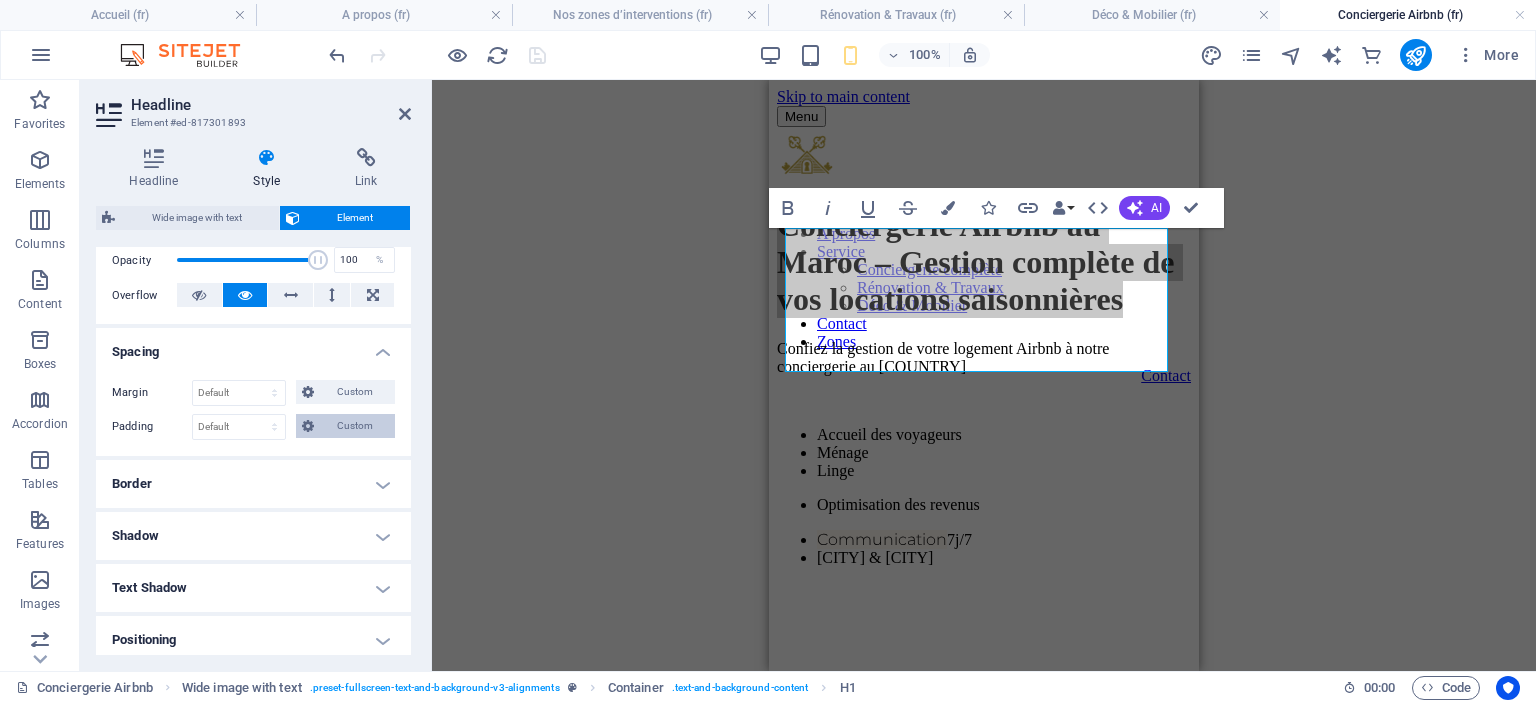 click on "Custom" at bounding box center [354, 426] 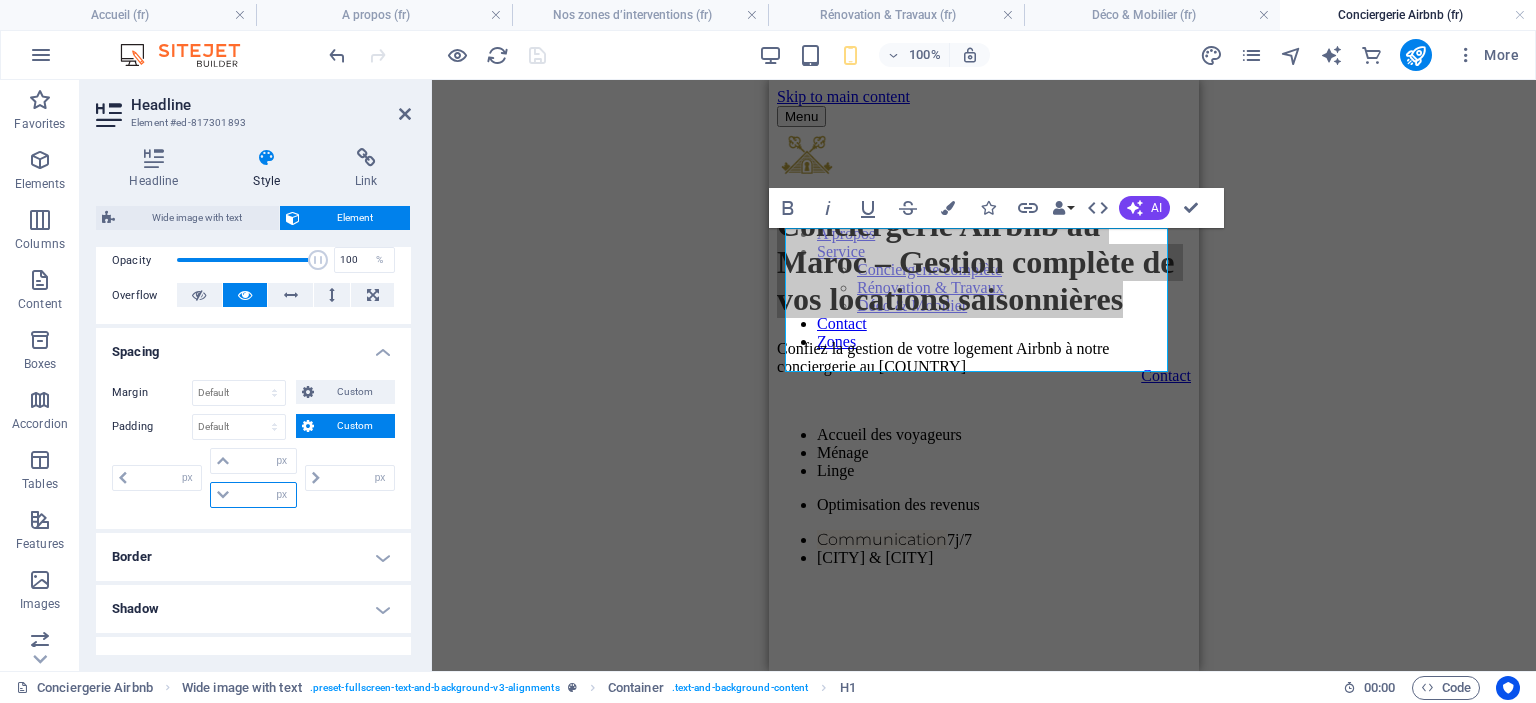 click at bounding box center [265, 495] 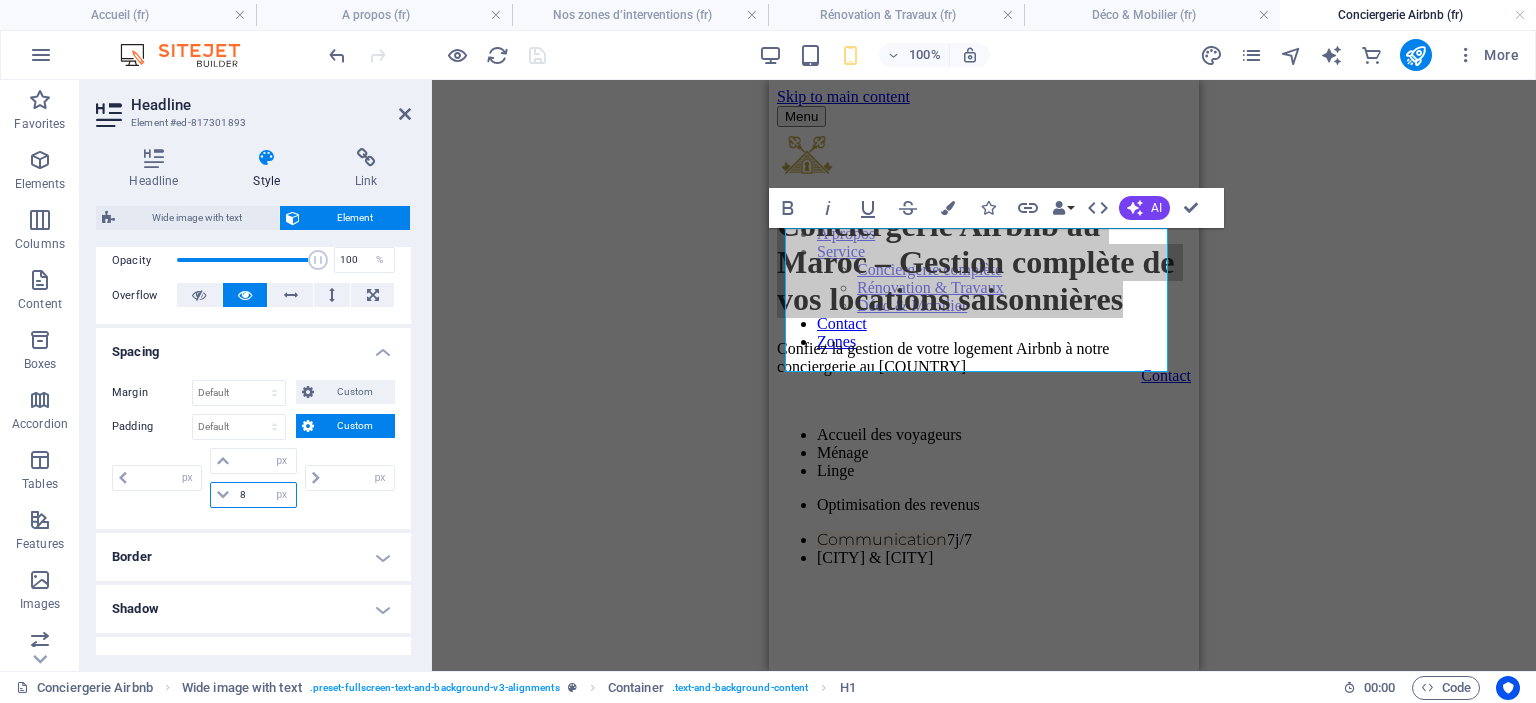type on "8" 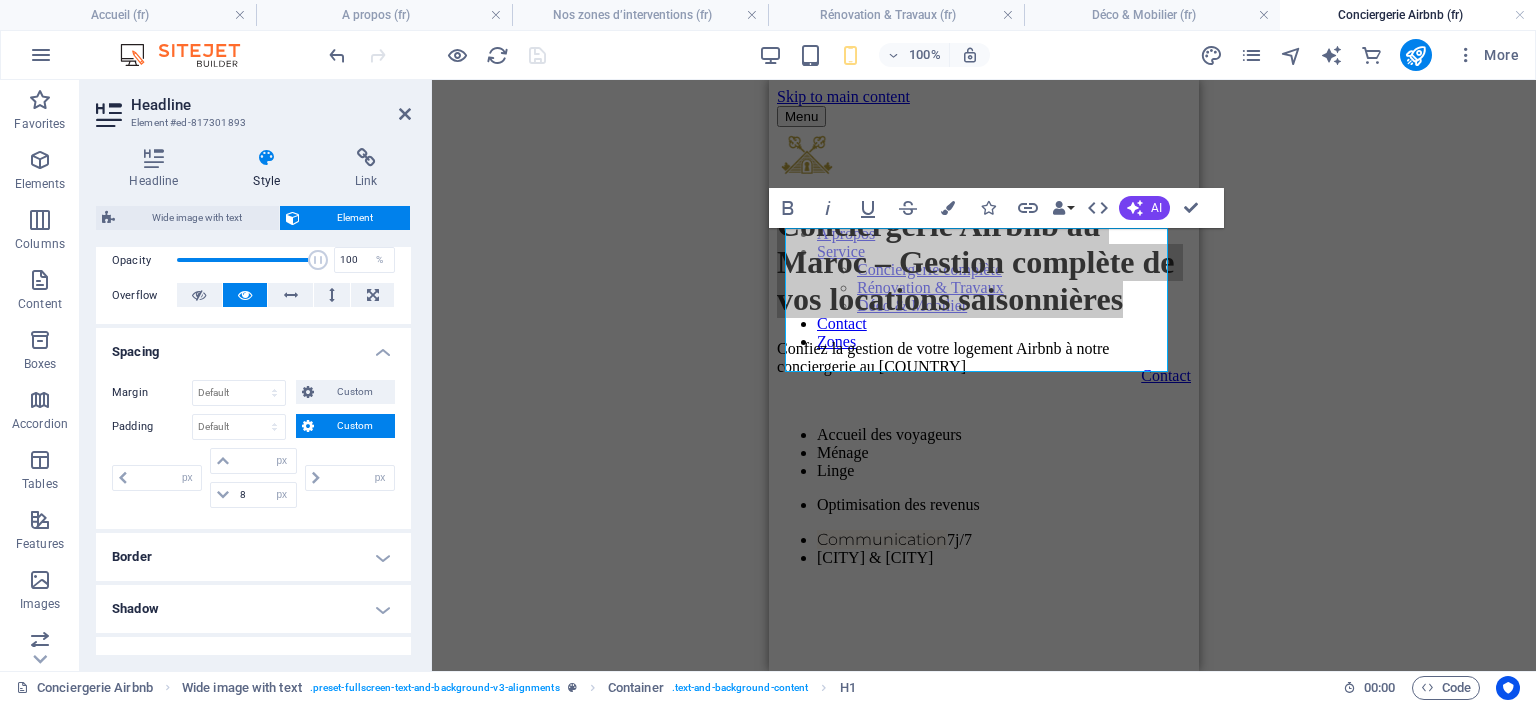 type on "0" 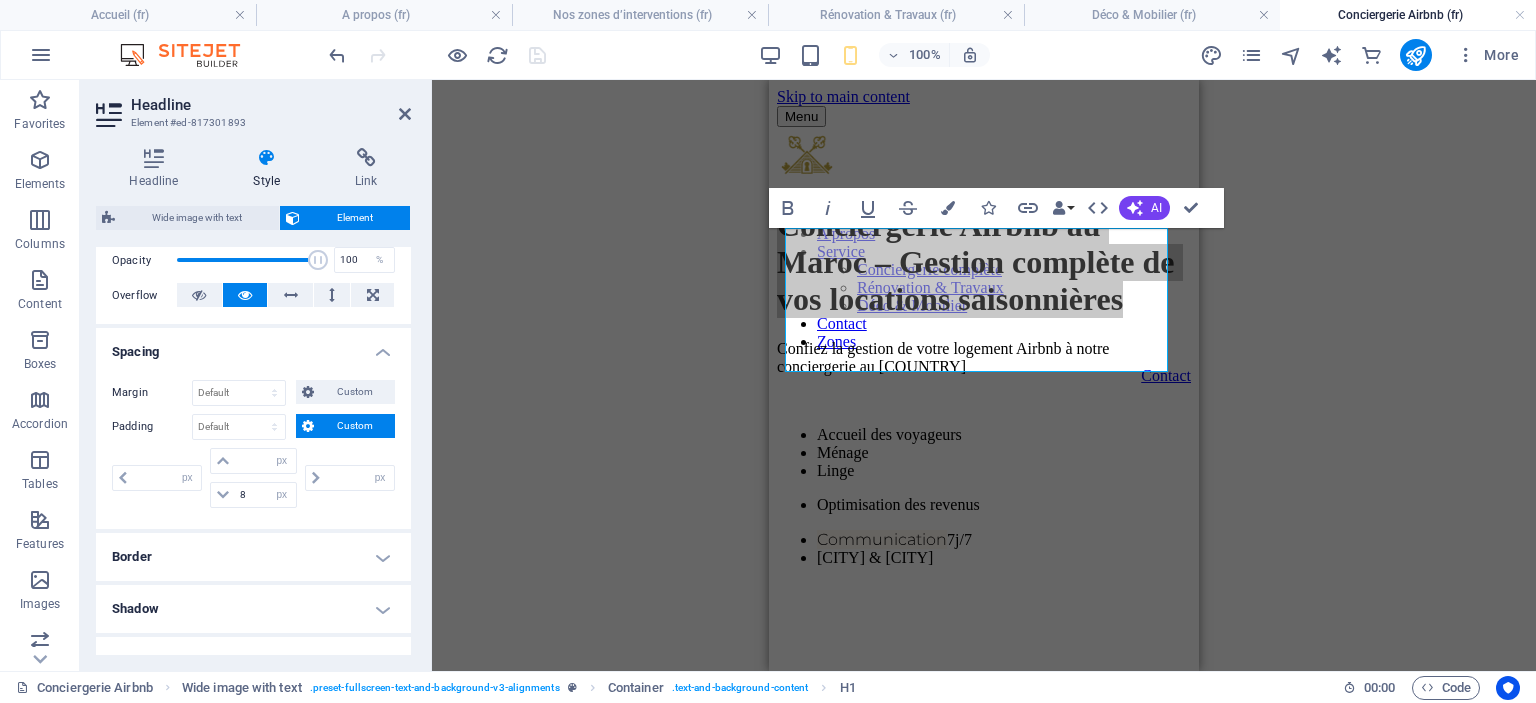 type on "0" 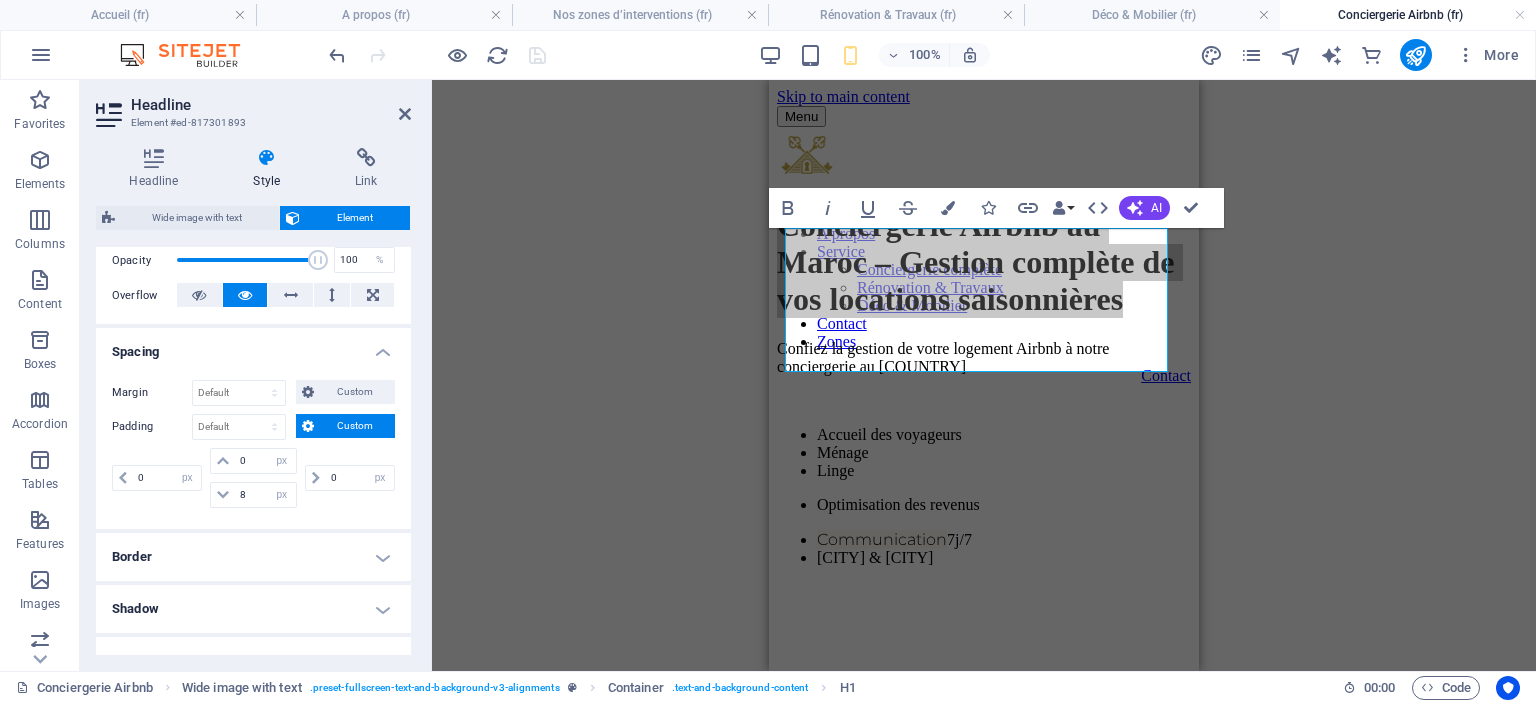 click on "Headline Style Link Settings Level H1 H2 H3 H4 H5 H6 Alignment Default colors and font sizes are defined in Design. Edit design Wide image with text Element Layout How this element expands within the layout (Flexbox). Size Default auto px % 1/1 1/2 1/3 1/4 1/5 1/6 1/7 1/8 1/9 1/10 Grow Shrink Order Container layout Visible Visible Opacity 100 % Overflow Spacing Margin Default auto px % rem vw vh Custom Custom auto px % rem vw vh auto px % rem vw vh auto px % rem vw vh auto px % rem vw vh Padding Default px rem % vh vw Custom Custom 0 px rem % vh vw 0 px rem % vh vw 8 px rem % vh vw 0 px rem % vh vw Border Style              - Width 1 auto px rem % vh vw Custom Custom 1 auto px rem % vh vw 1 auto px rem % vh vw 1 auto px rem % vh vw 1 auto px rem % vh vw  - Color Round corners Default px rem % vh vw Custom Custom px rem % vh vw px rem % vh vw px rem % vh vw px rem % vh vw Shadow Default None Outside Inside Color X offset 0 px rem vh vw Y offset 0 px rem vh vw Blur 0 px rem % vh vw Spread 0 px rem vh" at bounding box center [253, 401] 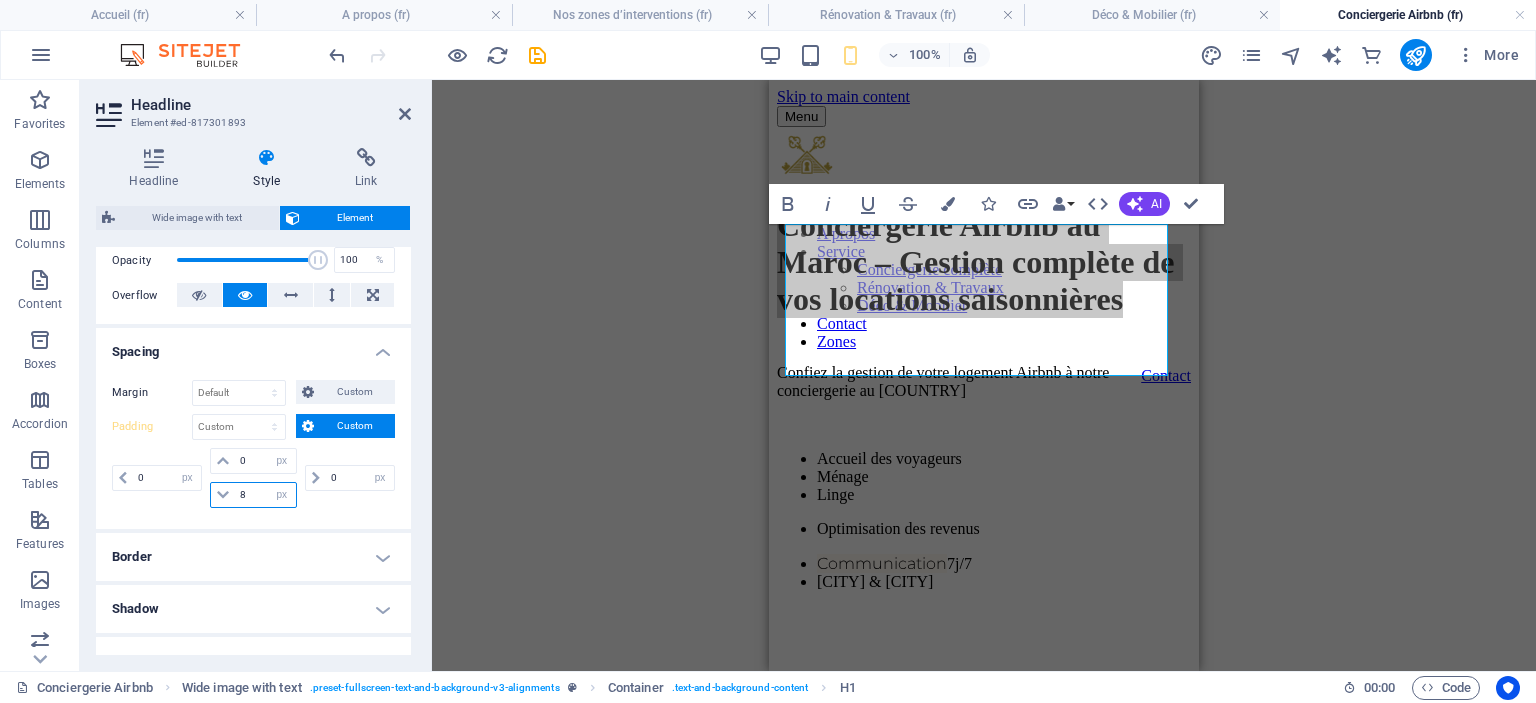 click on "8" at bounding box center (265, 495) 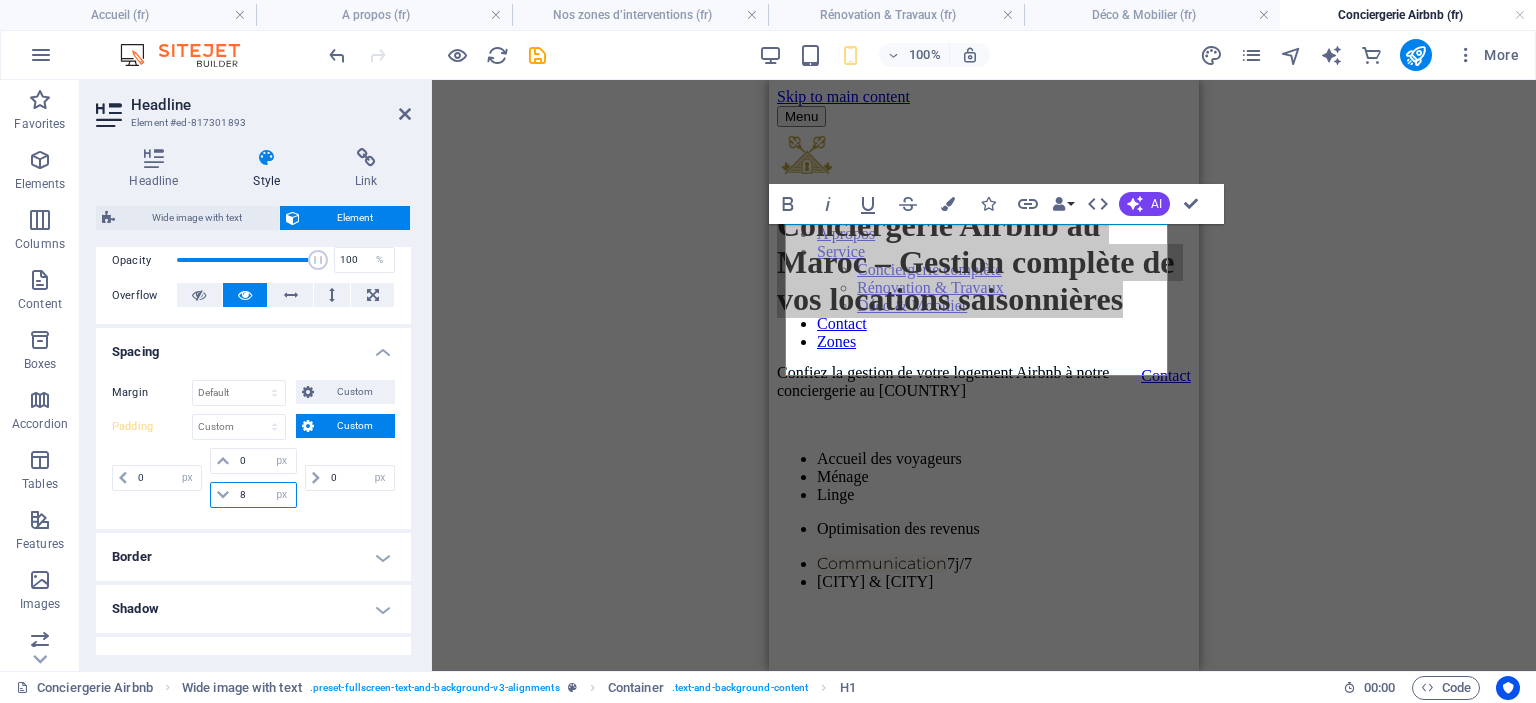 click on "8" at bounding box center [265, 495] 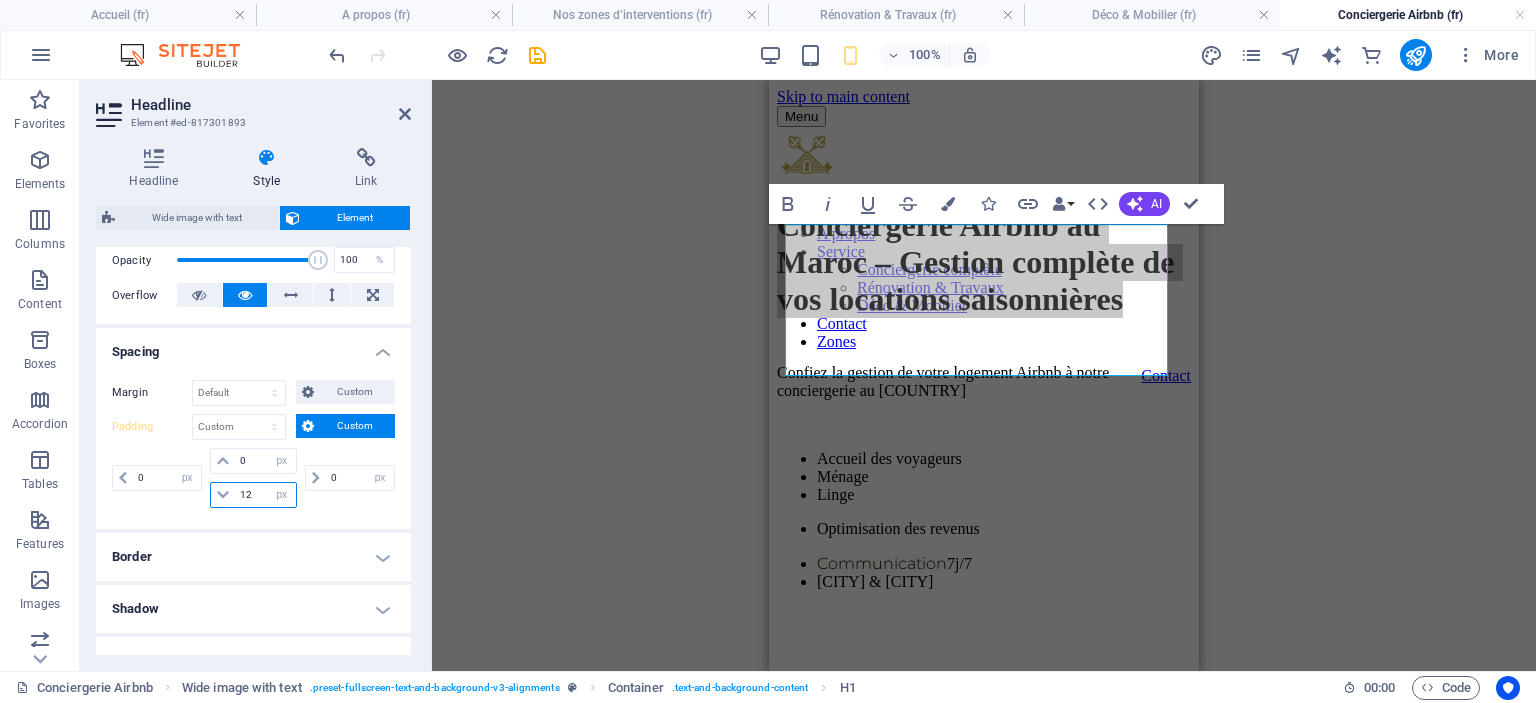 type on "12" 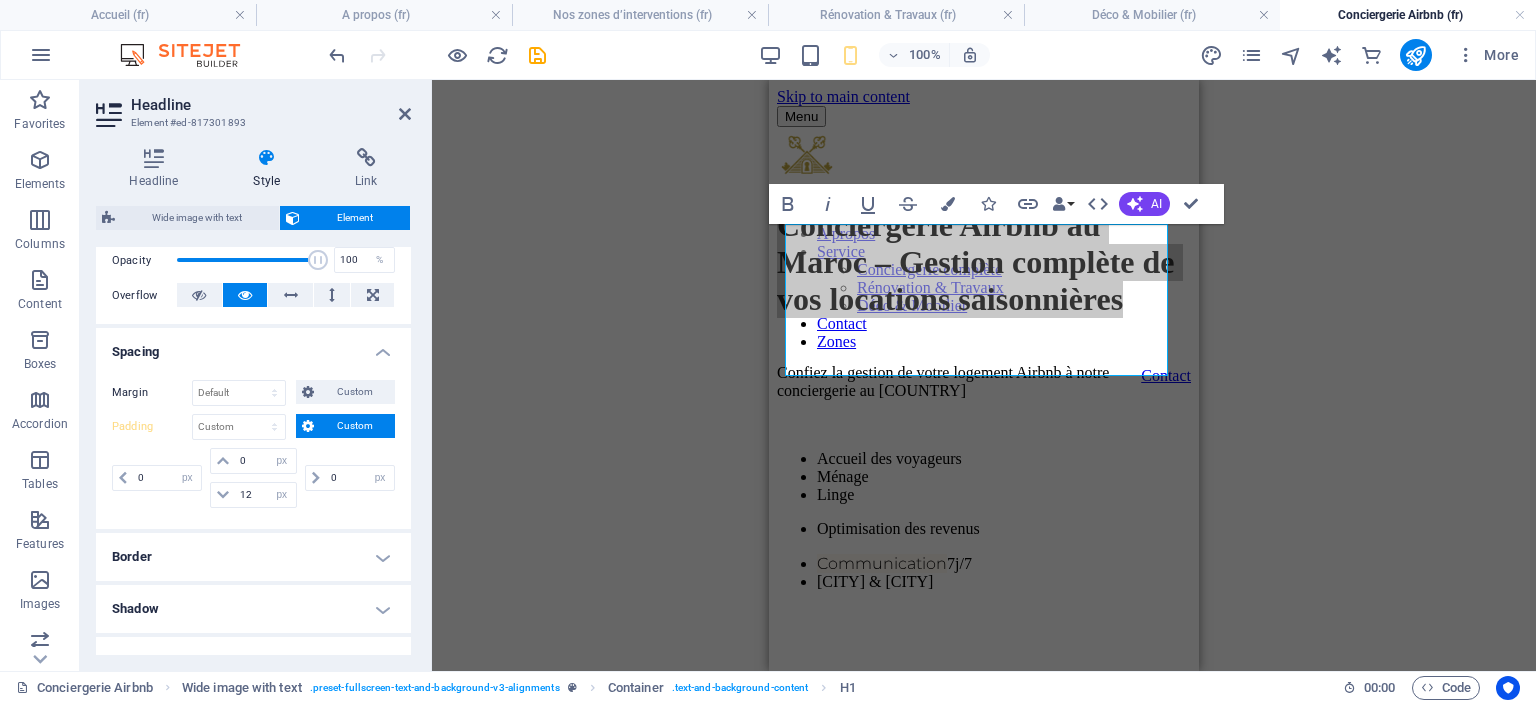 click on "Headline Style Link Settings Level H1 H2 H3 H4 H5 H6 Alignment Default colors and font sizes are defined in Design. Edit design Wide image with text Element Layout How this element expands within the layout (Flexbox). Size Default auto px % 1/1 1/2 1/3 1/4 1/5 1/6 1/7 1/8 1/9 1/10 Grow Shrink Order Container layout Visible Visible Opacity 100 % Overflow Spacing Margin Default auto px % rem vw vh Custom Custom auto px % rem vw vh auto px % rem vw vh auto px % rem vw vh auto px % rem vw vh Padding Default px rem % vh vw Custom Custom 0 px rem % vh vw 0 px rem % vh vw 12 px rem % vh vw 0 px rem % vh vw Border Style              - Width 1 auto px rem % vh vw Custom Custom 1 auto px rem % vh vw 1 auto px rem % vh vw 1 auto px rem % vh vw 1 auto px rem % vh vw  - Color Round corners Default px rem % vh vw Custom Custom px rem % vh vw px rem % vh vw px rem % vh vw px rem % vh vw Shadow Default None Outside Inside Color X offset 0 px rem vh vw Y offset 0 px rem vh vw Blur 0 px rem % vh vw Spread 0 px rem vh" at bounding box center [253, 401] 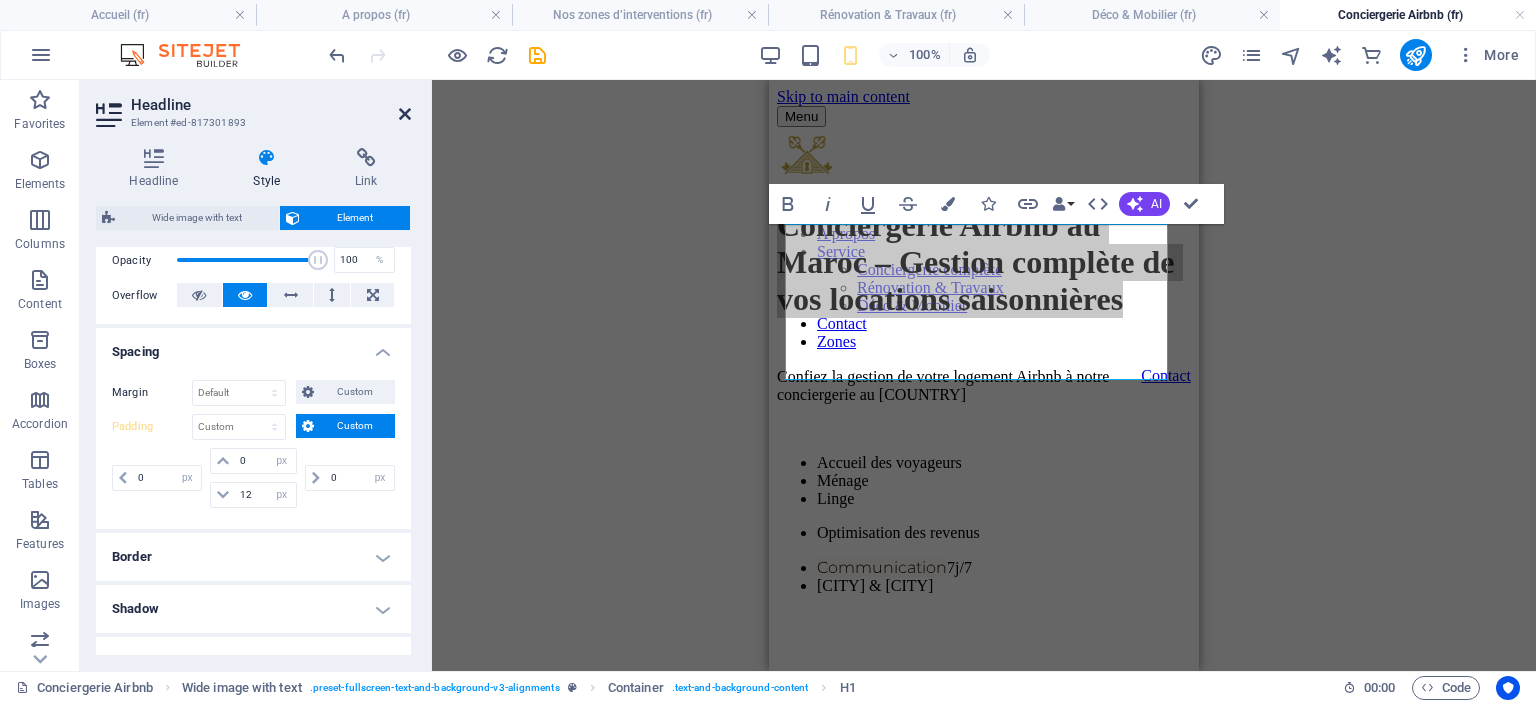 click at bounding box center [405, 114] 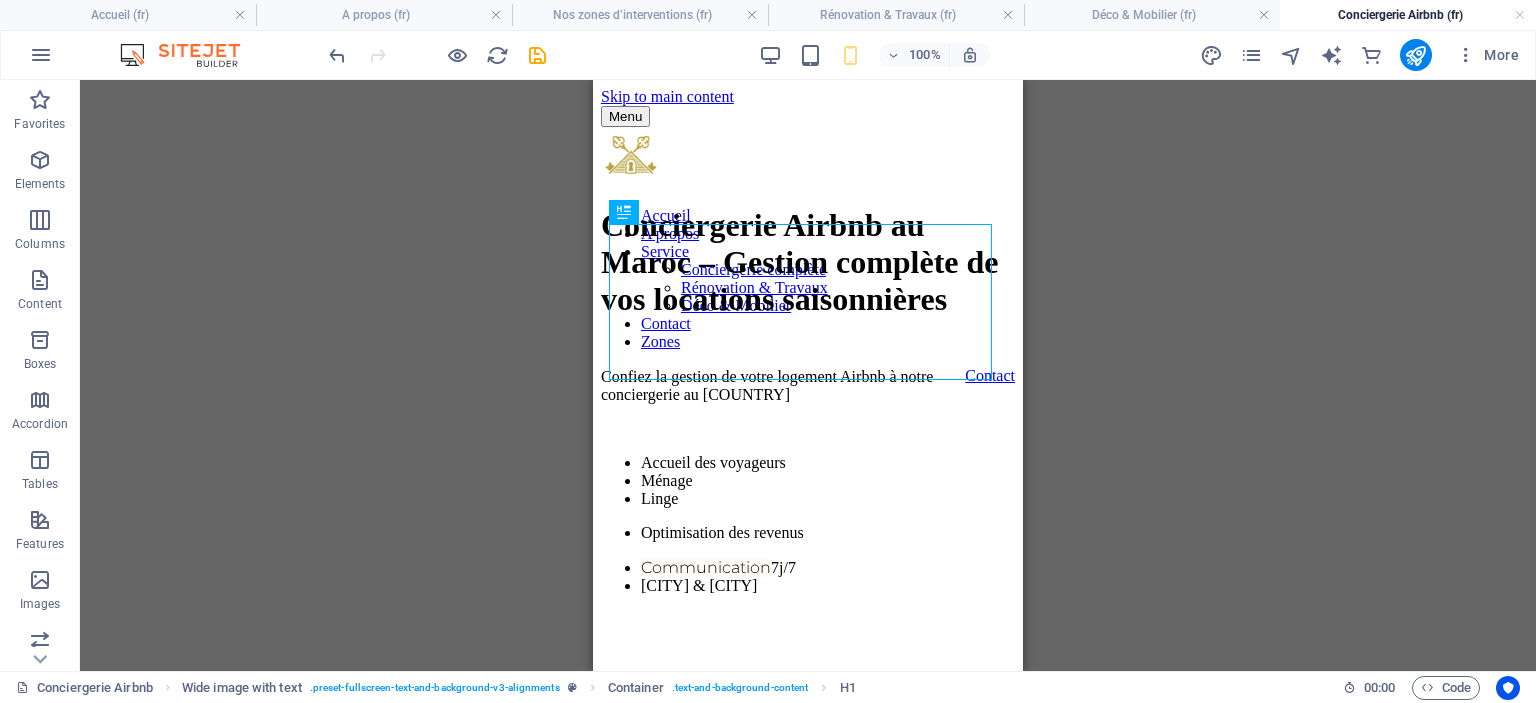 click on "Drag here to replace the existing content. Press “Ctrl” if you want to create a new element.
H1   Wide image with text   Container   Text   Placeholder   Wide image with text   Wide image with text   Container   Text   Reference   Container   Container   Placeholder   Container   Text   Text   Container   Placeholder   Container   Container   Text   Container   Text" at bounding box center (808, 375) 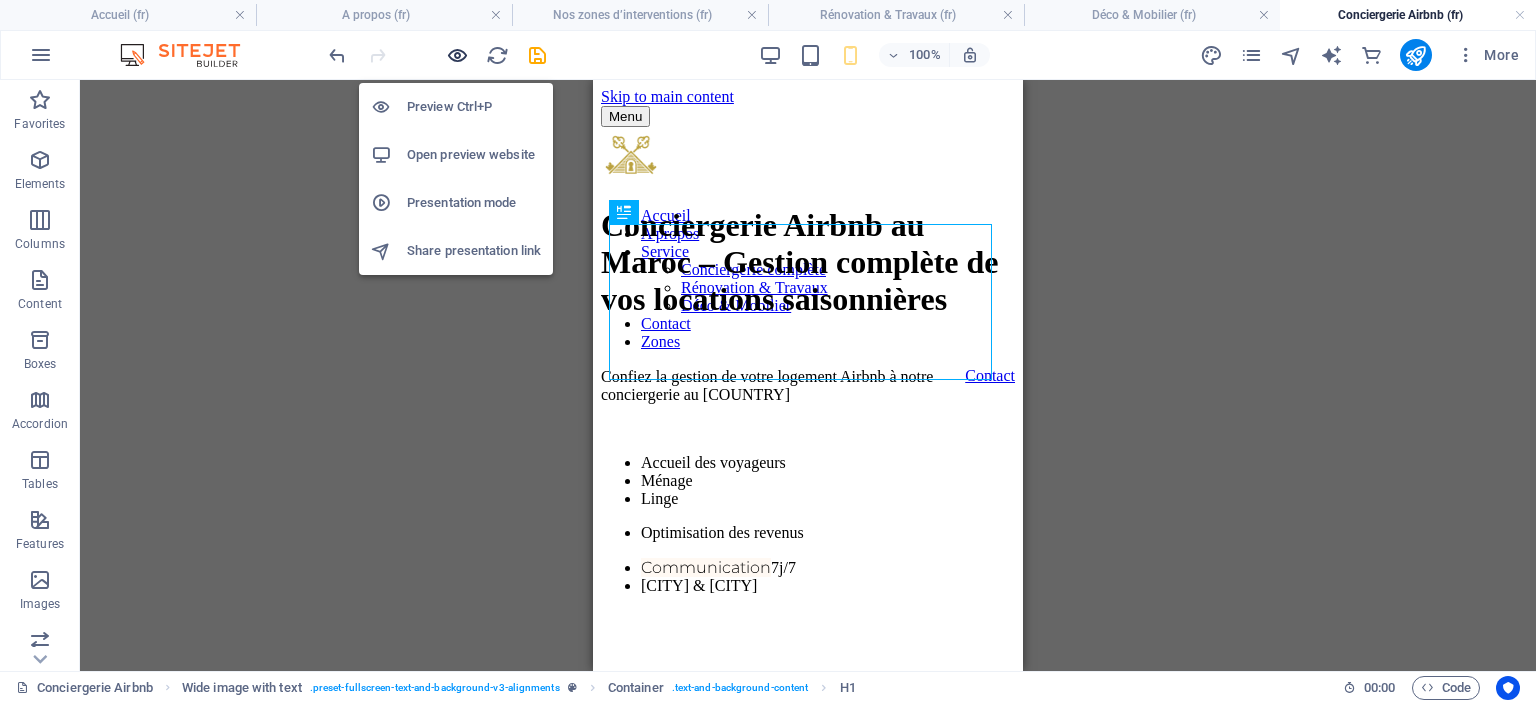 click at bounding box center (457, 55) 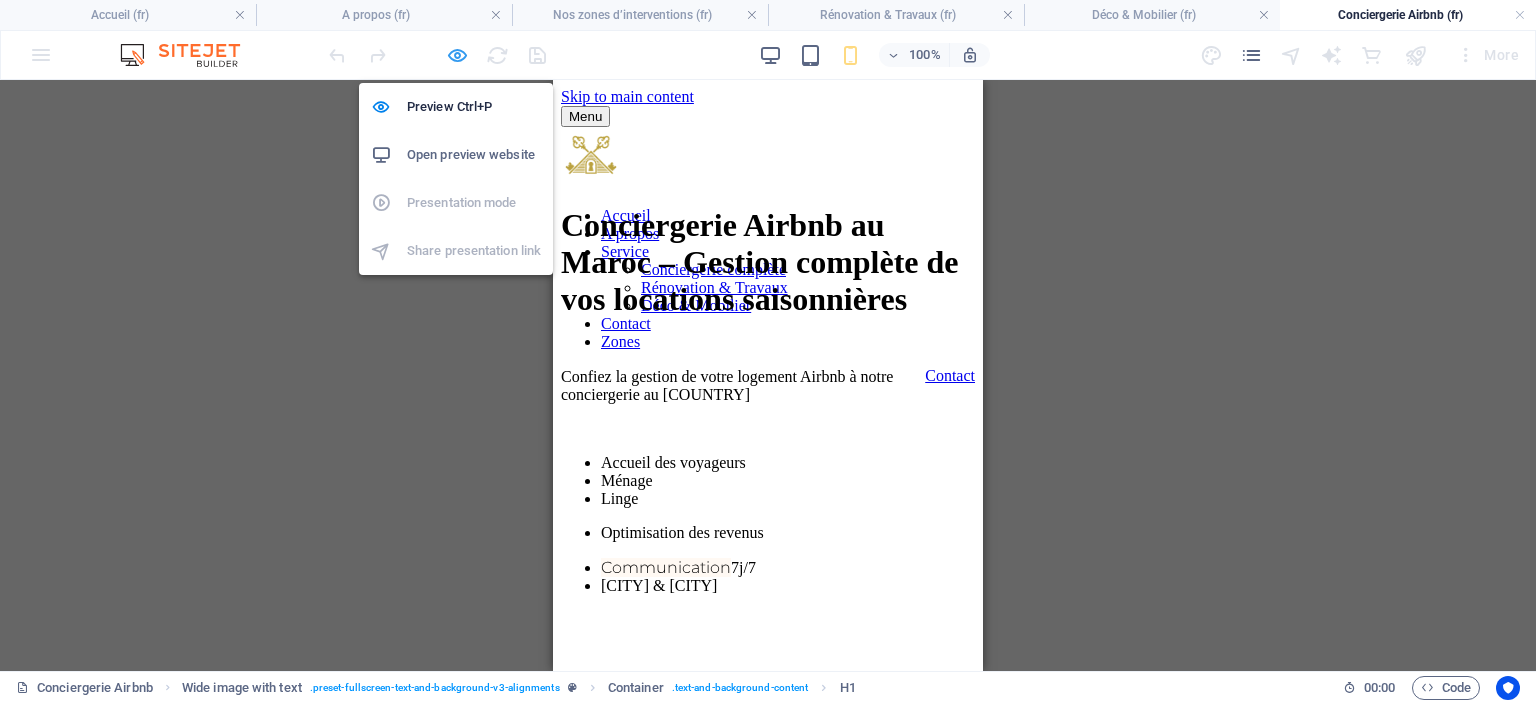 click at bounding box center [457, 55] 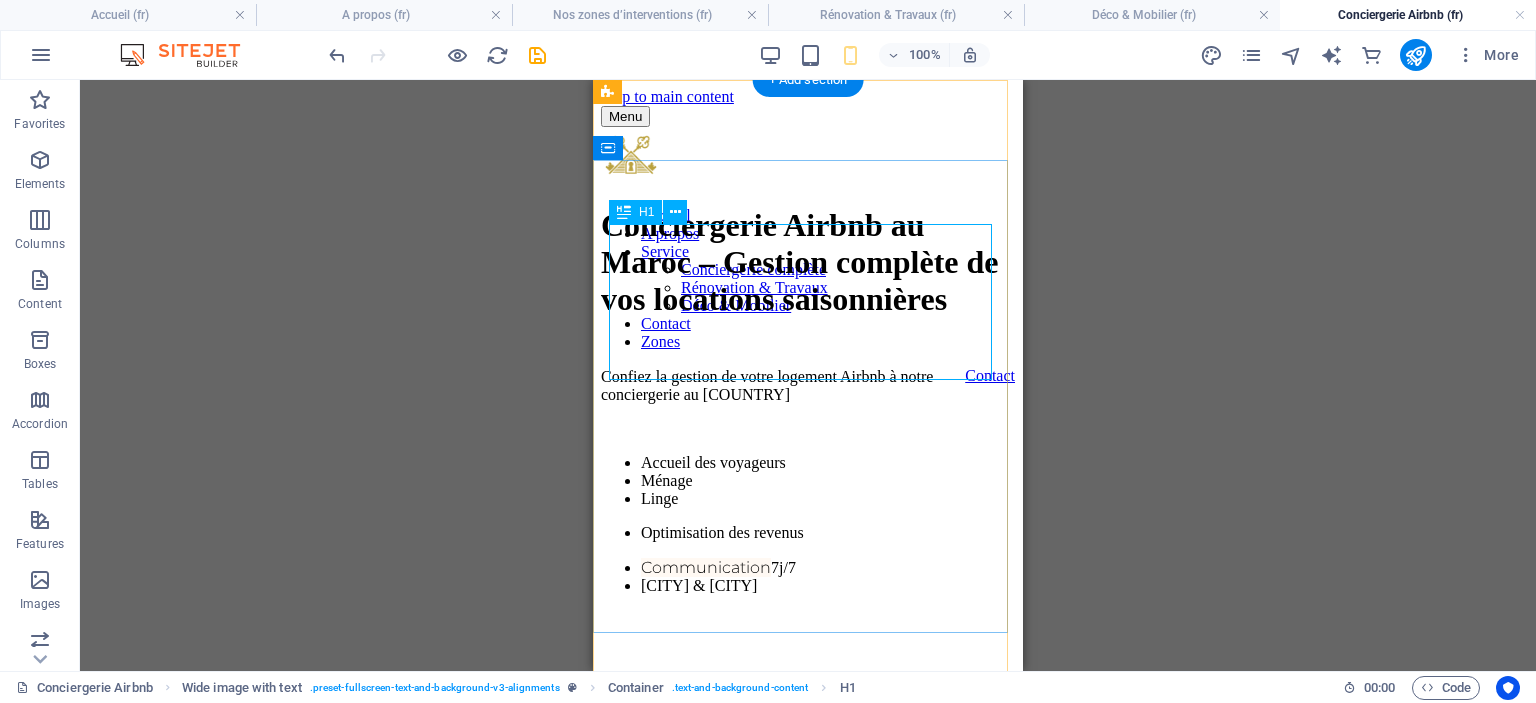 click on "Conciergerie Airbnb au Maroc – Gestion complète de vos locations saisonnières" at bounding box center [808, 279] 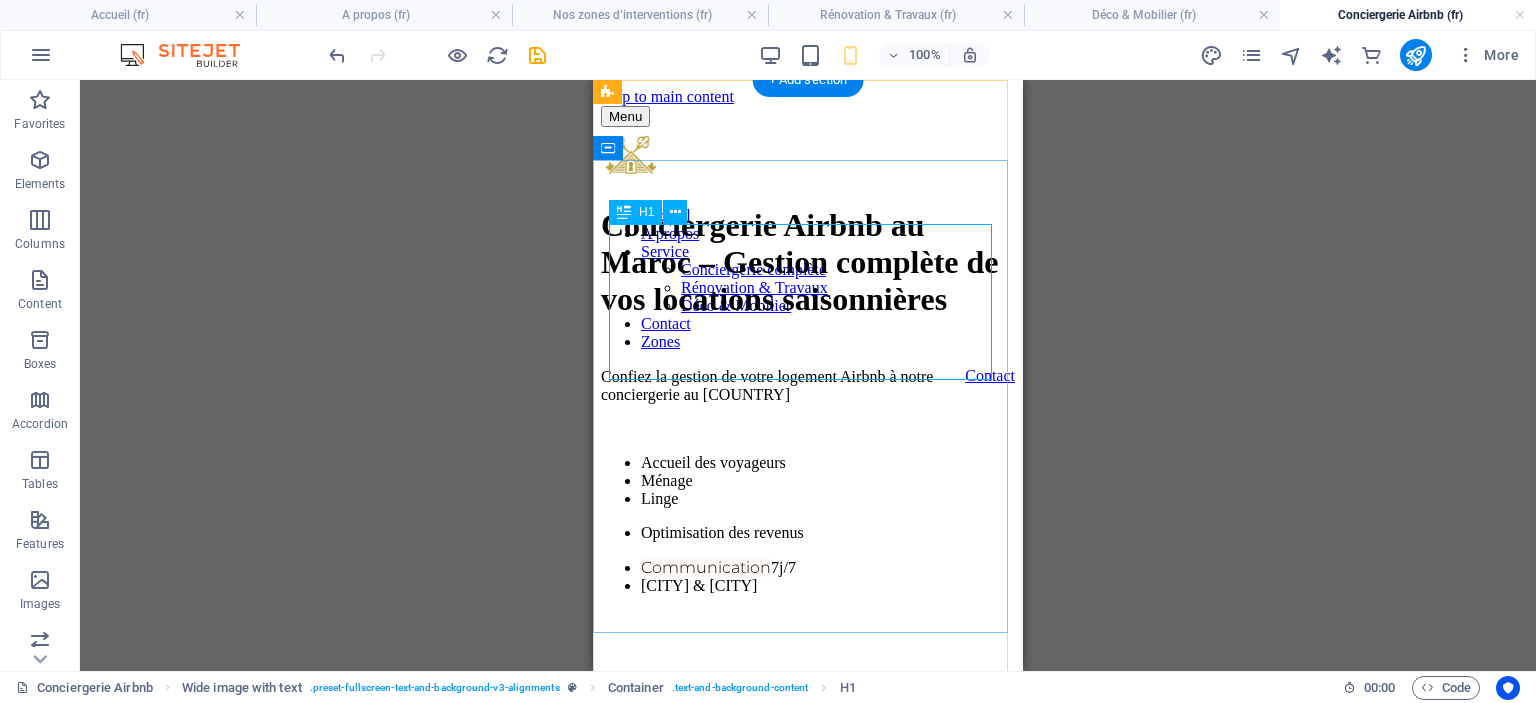 click on "Conciergerie Airbnb au Maroc – Gestion complète de vos locations saisonnières" at bounding box center (808, 279) 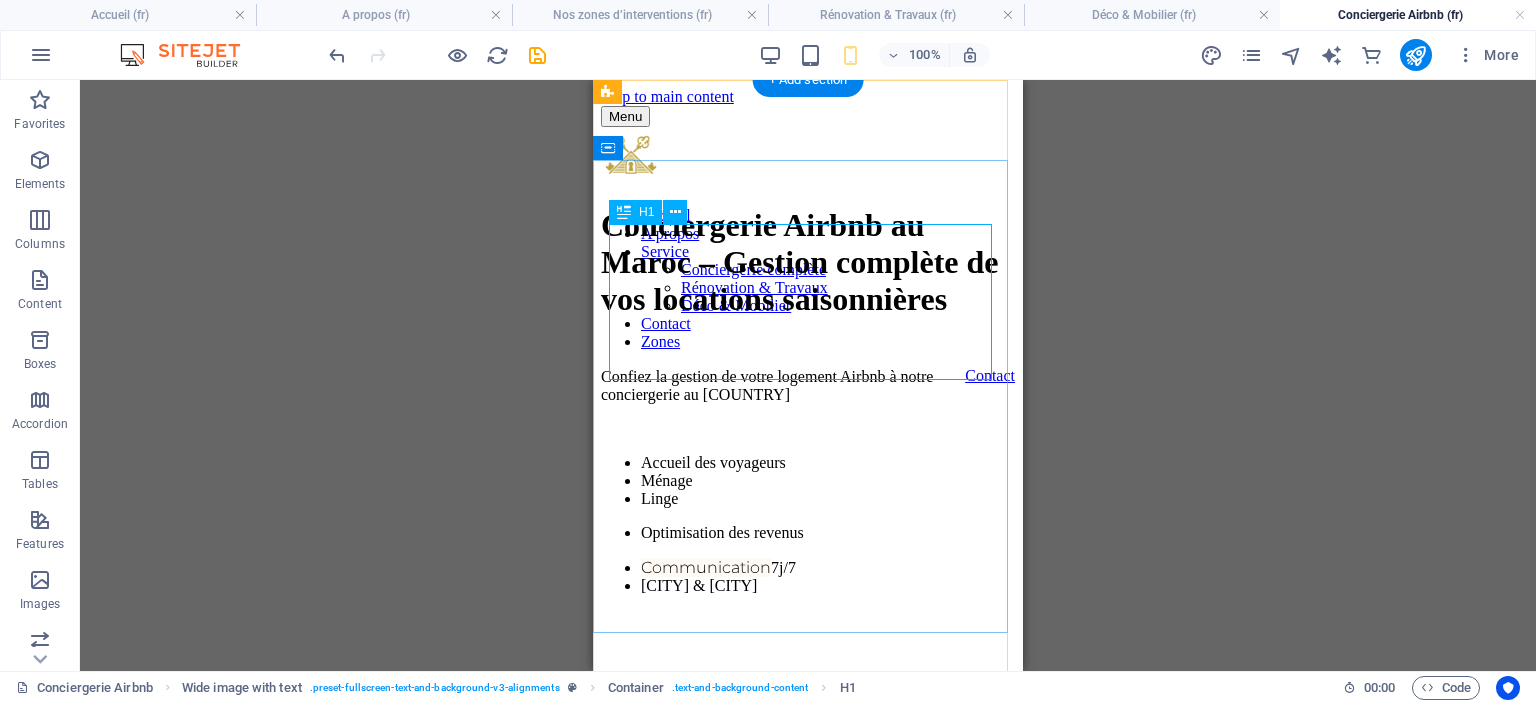 select on "px" 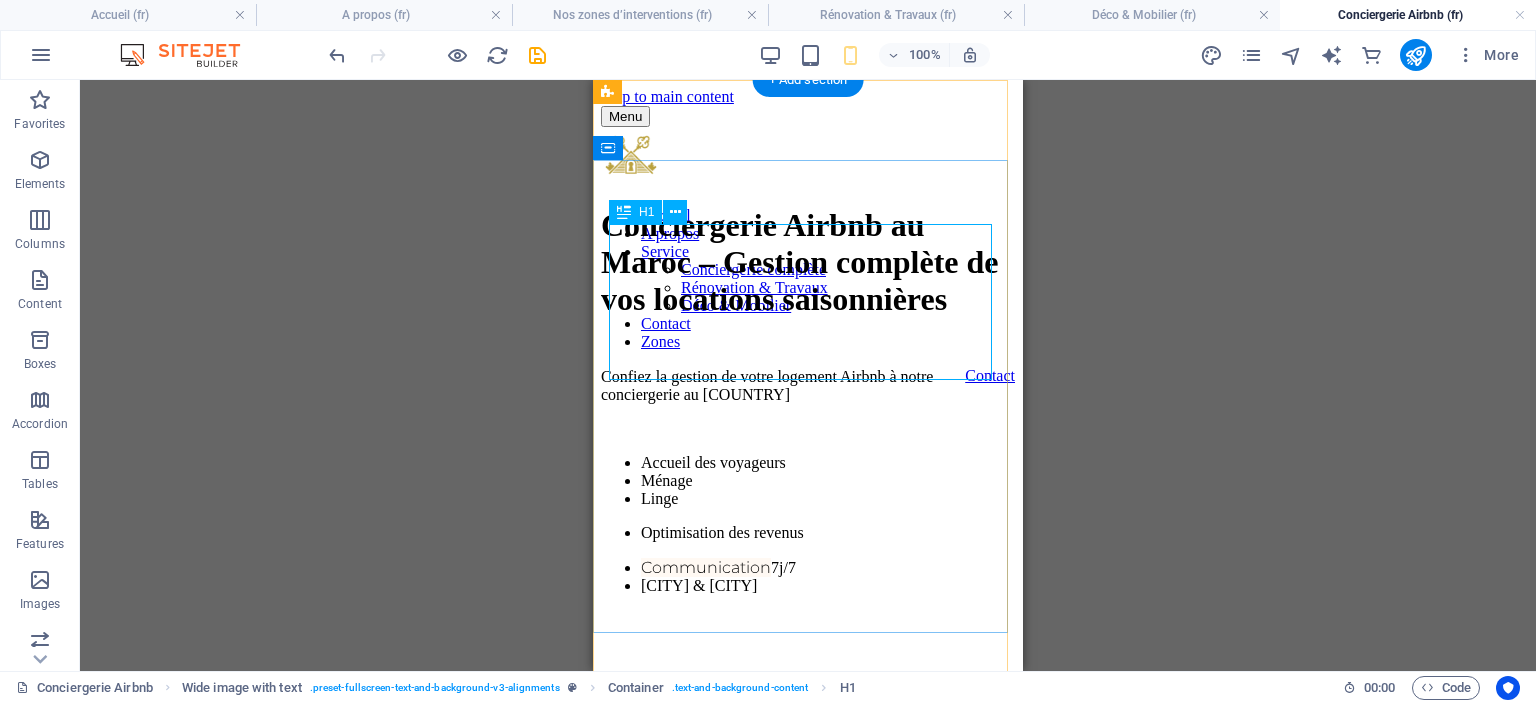 select on "px" 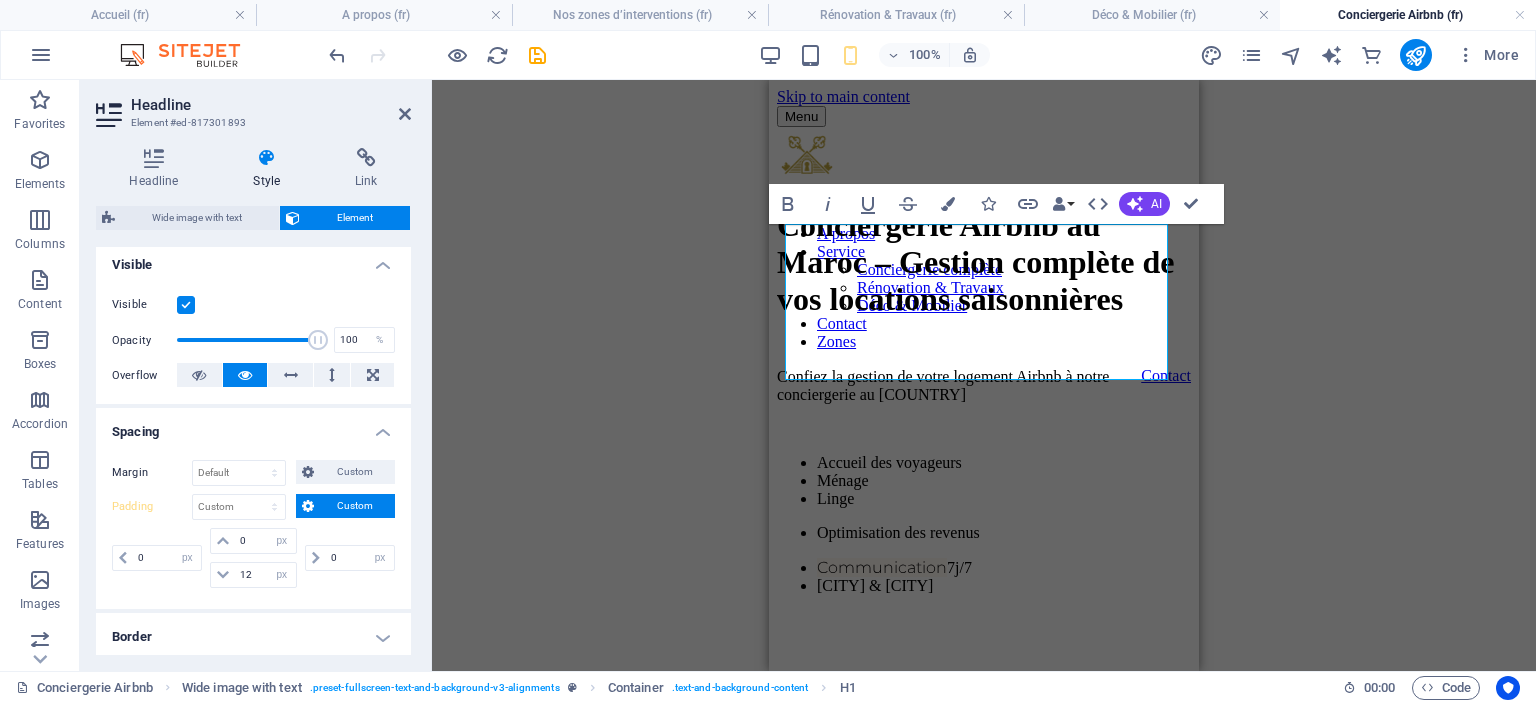 scroll, scrollTop: 400, scrollLeft: 0, axis: vertical 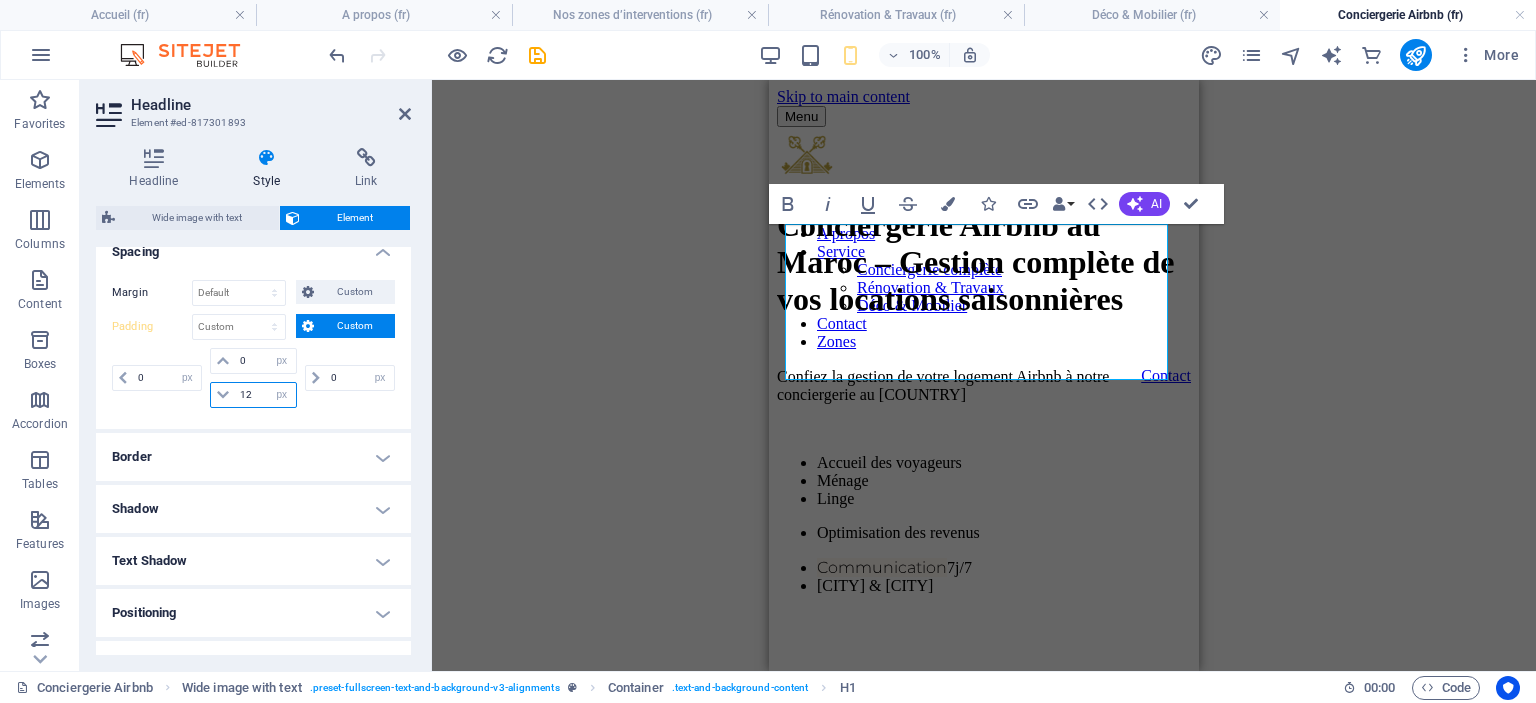 click on "12" at bounding box center [265, 395] 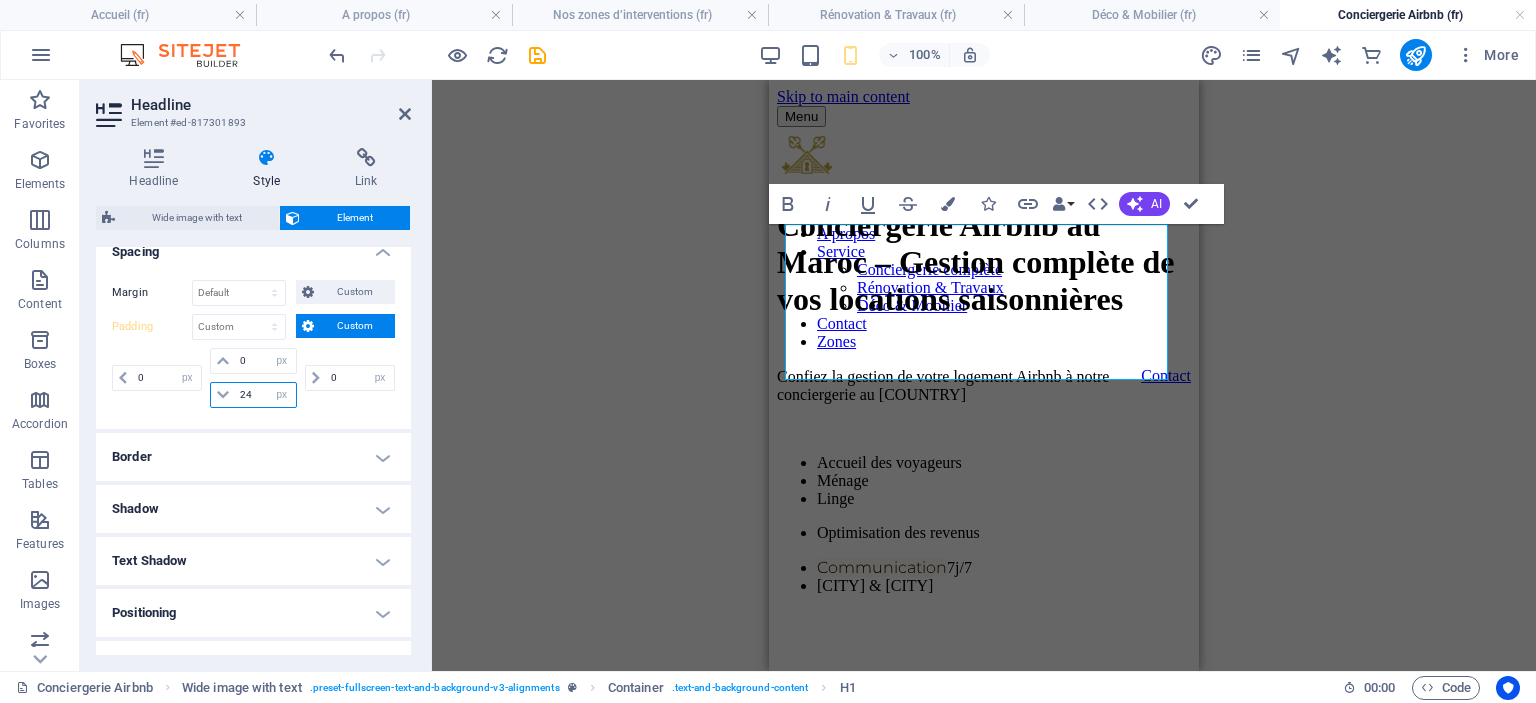 type on "24" 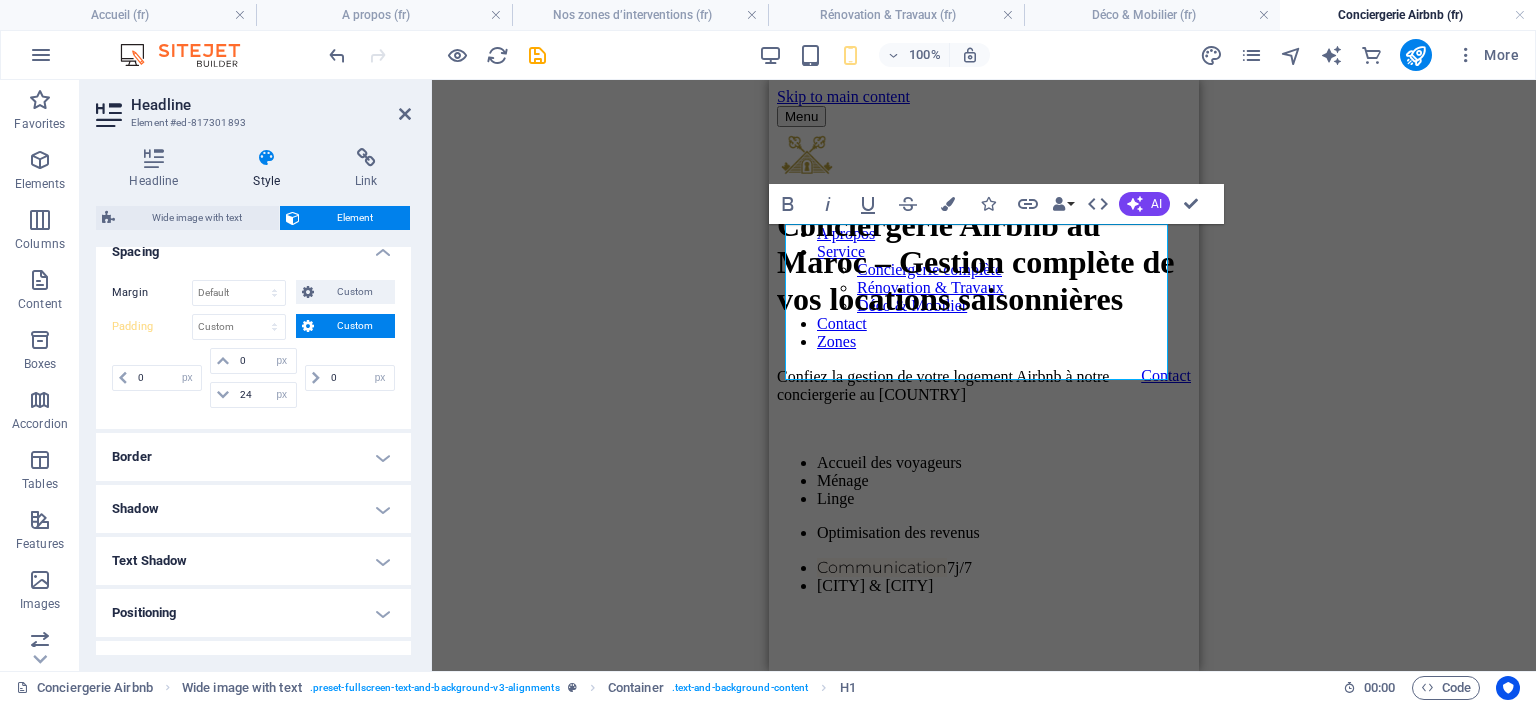 click on "Headline Element #ed-817301893 Headline Style Link Settings Level H1 H2 H3 H4 H5 H6 Alignment Default colors and font sizes are defined in Design. Edit design Wide image with text Element Layout How this element expands within the layout (Flexbox). Size Default auto px % 1/1 1/2 1/3 1/4 1/5 1/6 1/7 1/8 1/9 1/10 Grow Shrink Order Container layout Visible Visible Opacity 100 % Overflow Spacing Margin Default auto px % rem vw vh Custom Custom auto px % rem vw vh auto px % rem vw vh auto px % rem vw vh auto px % rem vw vh Padding Default px rem % vh vw Custom Custom 0 px rem % vh vw 0 px rem % vh vw 24 px rem % vh vw 0 px rem % vh vw Border Style              - Width 1 auto px rem % vh vw Custom Custom 1 auto px rem % vh vw 1 auto px rem % vh vw 1 auto px rem % vh vw 1 auto px rem % vh vw  - Color Round corners Default px rem % vh vw Custom Custom px rem % vh vw px rem % vh vw px rem % vh vw px rem % vh vw Shadow Default None Outside Inside Color X offset 0 px rem vh vw Y offset 0 px rem vh vw Blur 0 px" at bounding box center [256, 375] 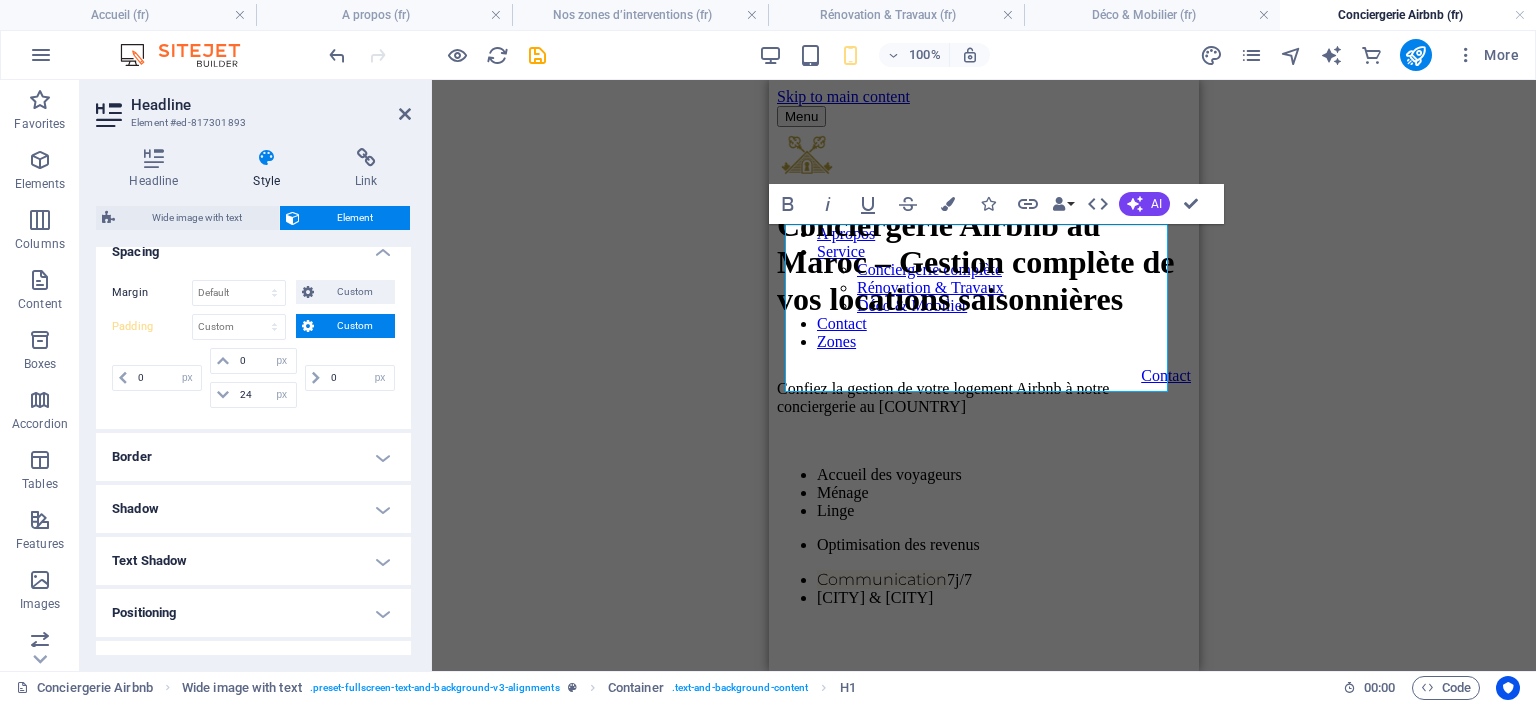click on "Headline Element #ed-817301893 Headline Style Link Settings Level H1 H2 H3 H4 H5 H6 Alignment Default colors and font sizes are defined in Design. Edit design Wide image with text Element Layout How this element expands within the layout (Flexbox). Size Default auto px % 1/1 1/2 1/3 1/4 1/5 1/6 1/7 1/8 1/9 1/10 Grow Shrink Order Container layout Visible Visible Opacity 100 % Overflow Spacing Margin Default auto px % rem vw vh Custom Custom auto px % rem vw vh auto px % rem vw vh auto px % rem vw vh auto px % rem vw vh Padding Default px rem % vh vw Custom Custom 0 px rem % vh vw 0 px rem % vh vw 24 px rem % vh vw 0 px rem % vh vw Border Style              - Width 1 auto px rem % vh vw Custom Custom 1 auto px rem % vh vw 1 auto px rem % vh vw 1 auto px rem % vh vw 1 auto px rem % vh vw  - Color Round corners Default px rem % vh vw Custom Custom px rem % vh vw px rem % vh vw px rem % vh vw px rem % vh vw Shadow Default None Outside Inside Color X offset 0 px rem vh vw Y offset 0 px rem vh vw Blur 0 px" at bounding box center (256, 375) 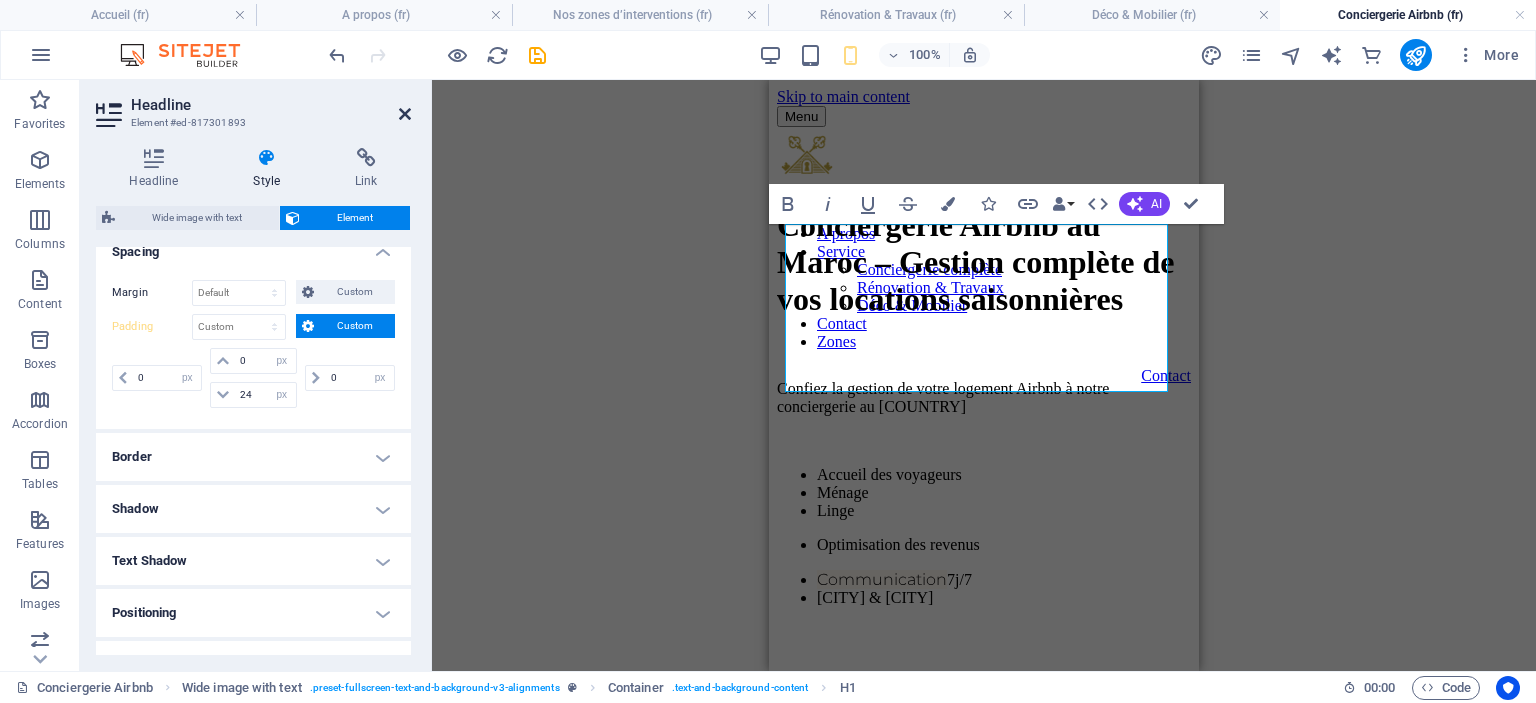click at bounding box center [405, 114] 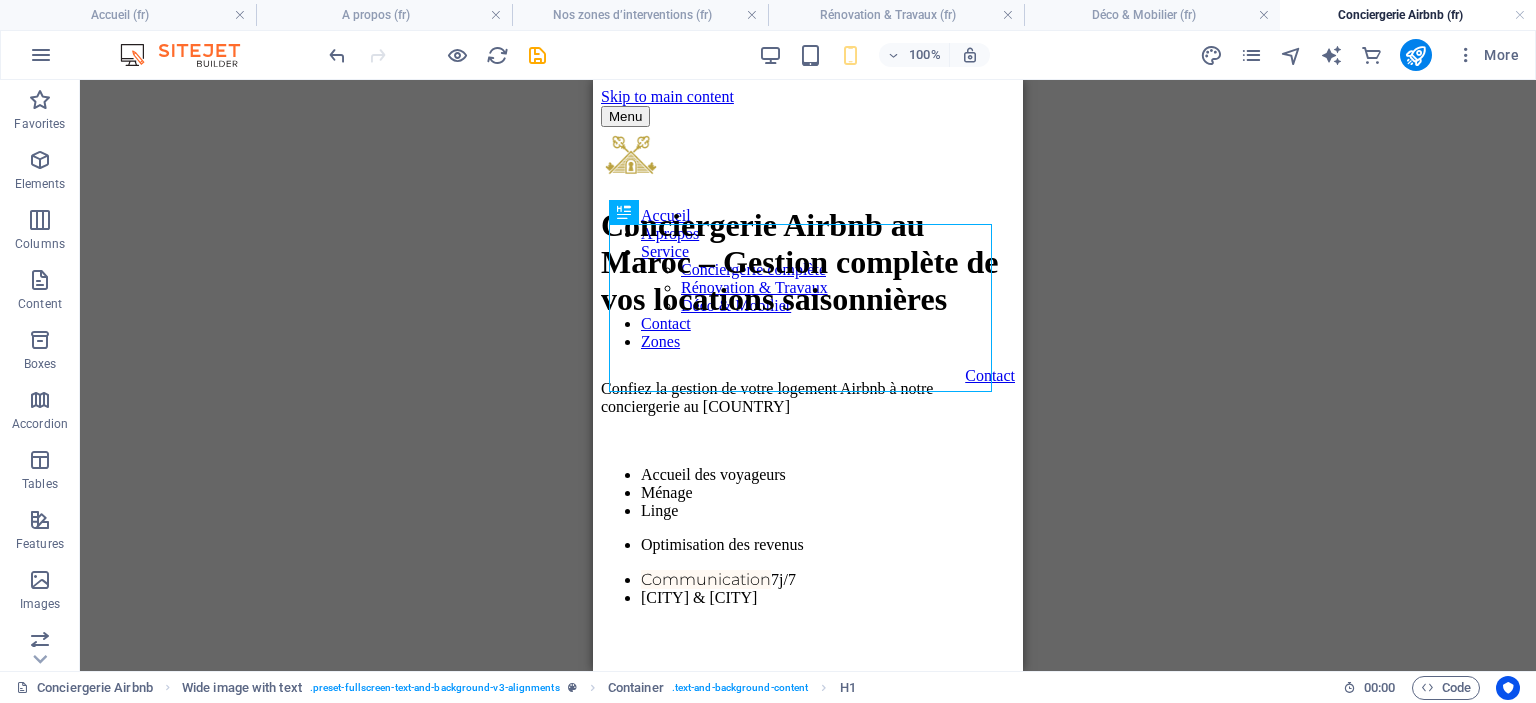click on "Drag here to replace the existing content. Press “Ctrl” if you want to create a new element.
H1   Wide image with text   Container   Text   Placeholder   Wide image with text   Wide image with text   Container   Text   Reference   Container   Container   Placeholder   Container   Text   Text   Container   Placeholder   Container   Container   Text   Container   Text" at bounding box center (808, 375) 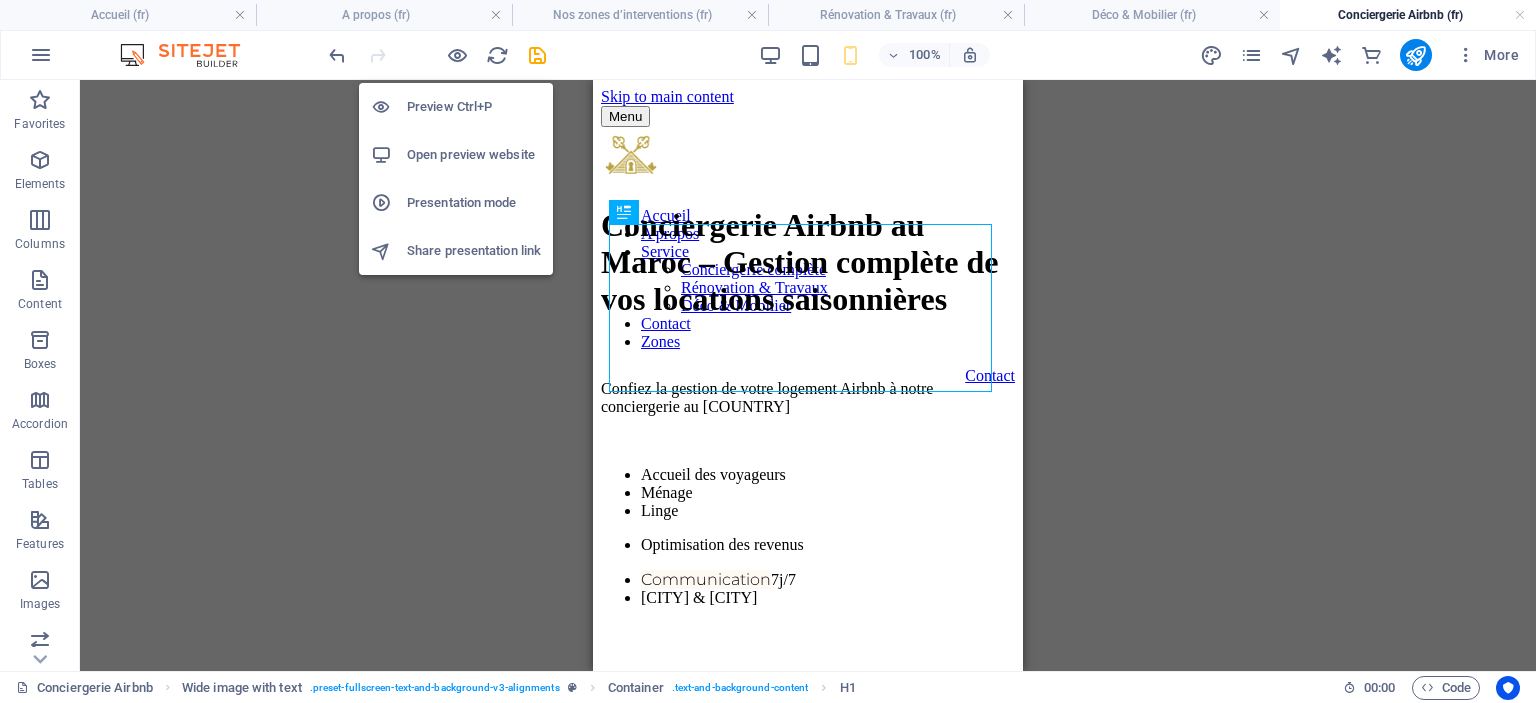click at bounding box center [437, 55] 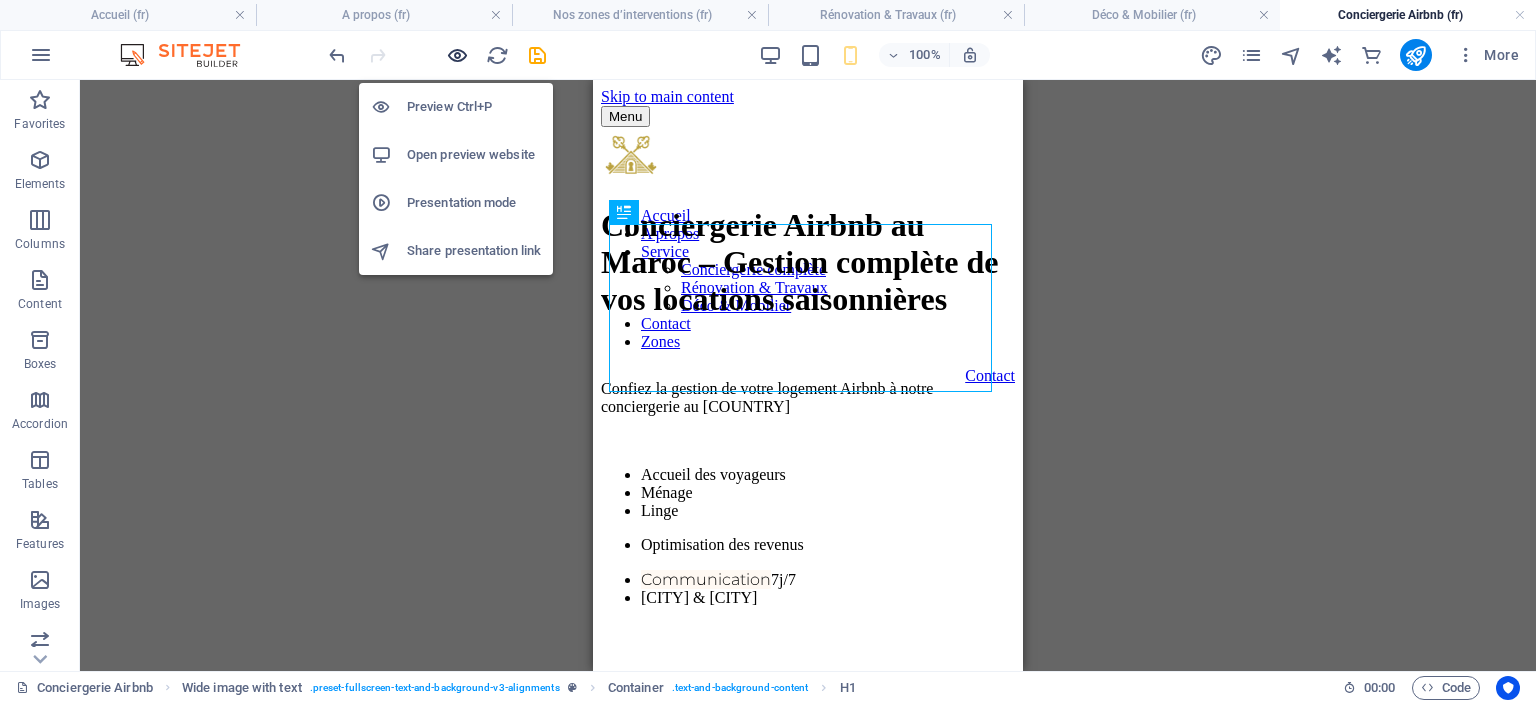 click at bounding box center (457, 55) 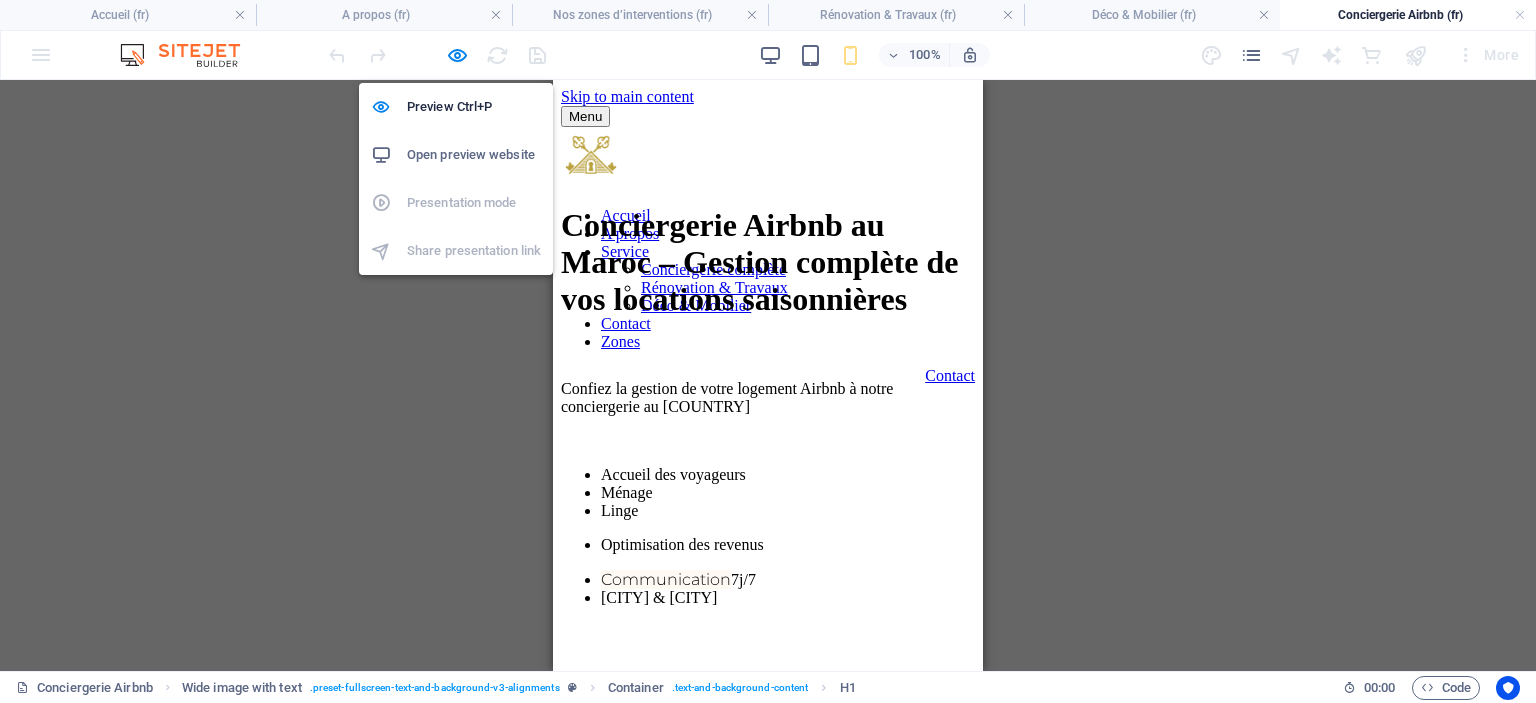 click on "Drag here to replace the existing content. Press “Ctrl” if you want to create a new element.
H1   Wide image with text   Container   Text   Placeholder   Wide image with text   Wide image with text   Container   Text   Reference   Container   Container   Placeholder   Container   Text   Text   Container   Placeholder   Container   Container   Text   Container   Text" at bounding box center [768, 375] 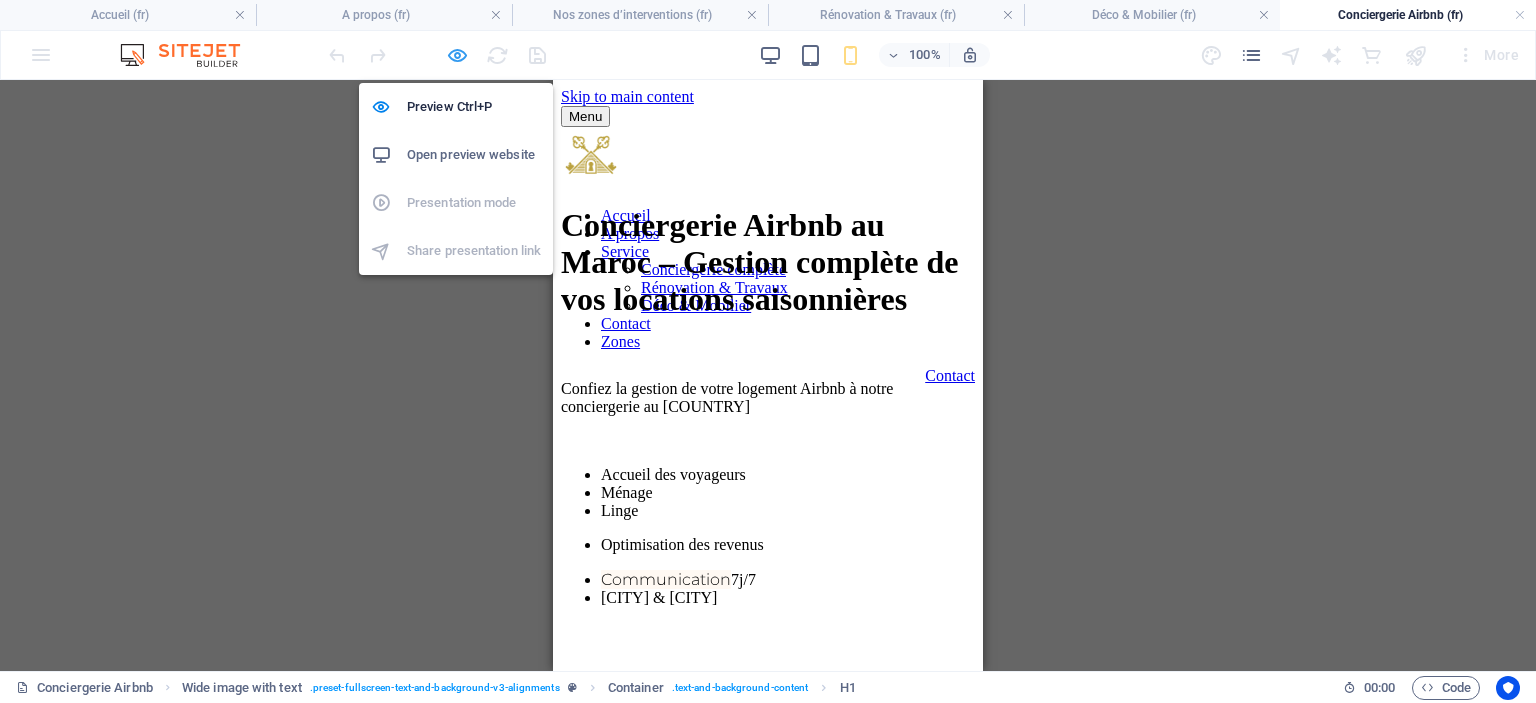 click at bounding box center [457, 55] 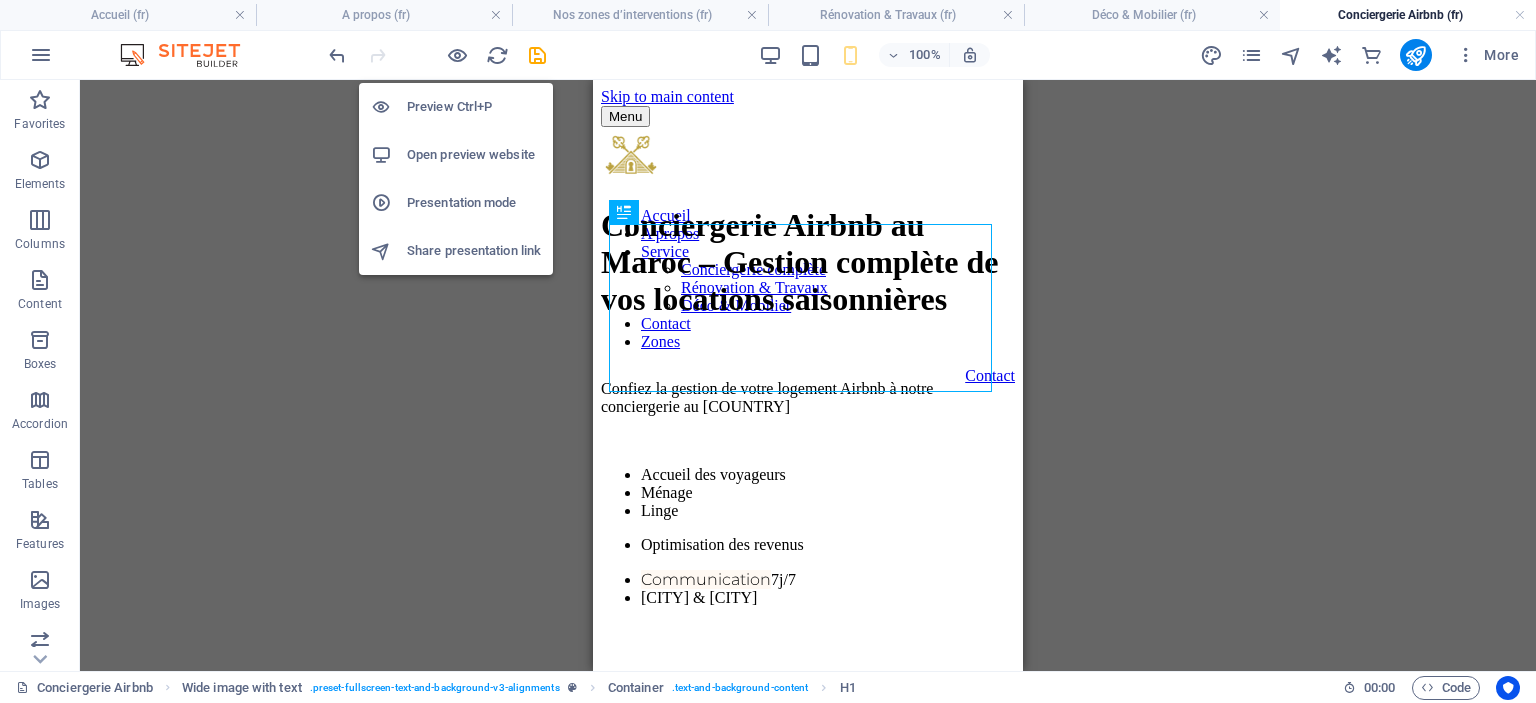 click on "Drag here to replace the existing content. Press “Ctrl” if you want to create a new element.
H1   Wide image with text   Container   Text   Placeholder   Wide image with text   Wide image with text   Container   Text   Reference   Container   Container   Placeholder   Container   Text   Text   Container   Placeholder   Container   Container   Text   Container   Text" at bounding box center [808, 375] 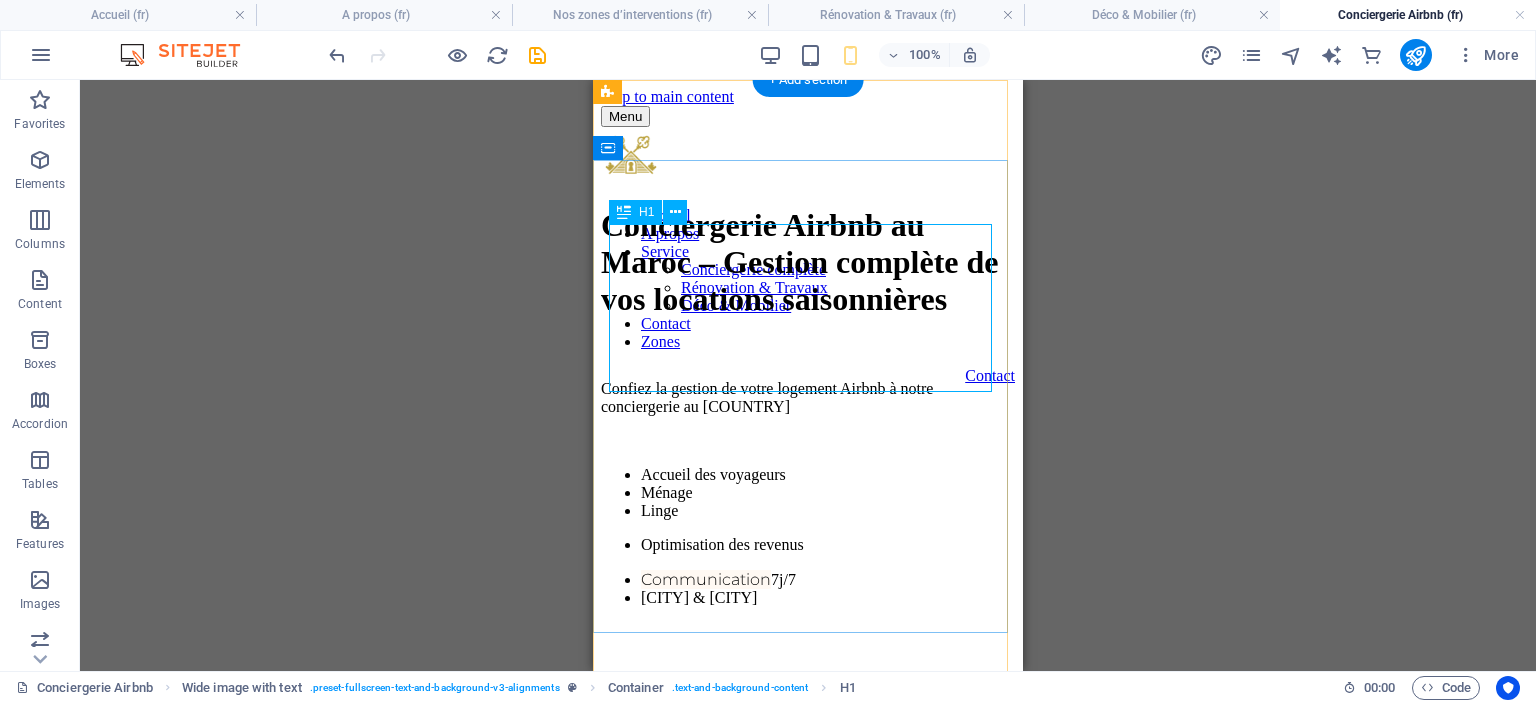 click on "Conciergerie Airbnb au Maroc – Gestion complète de vos locations saisonnières" at bounding box center [808, 285] 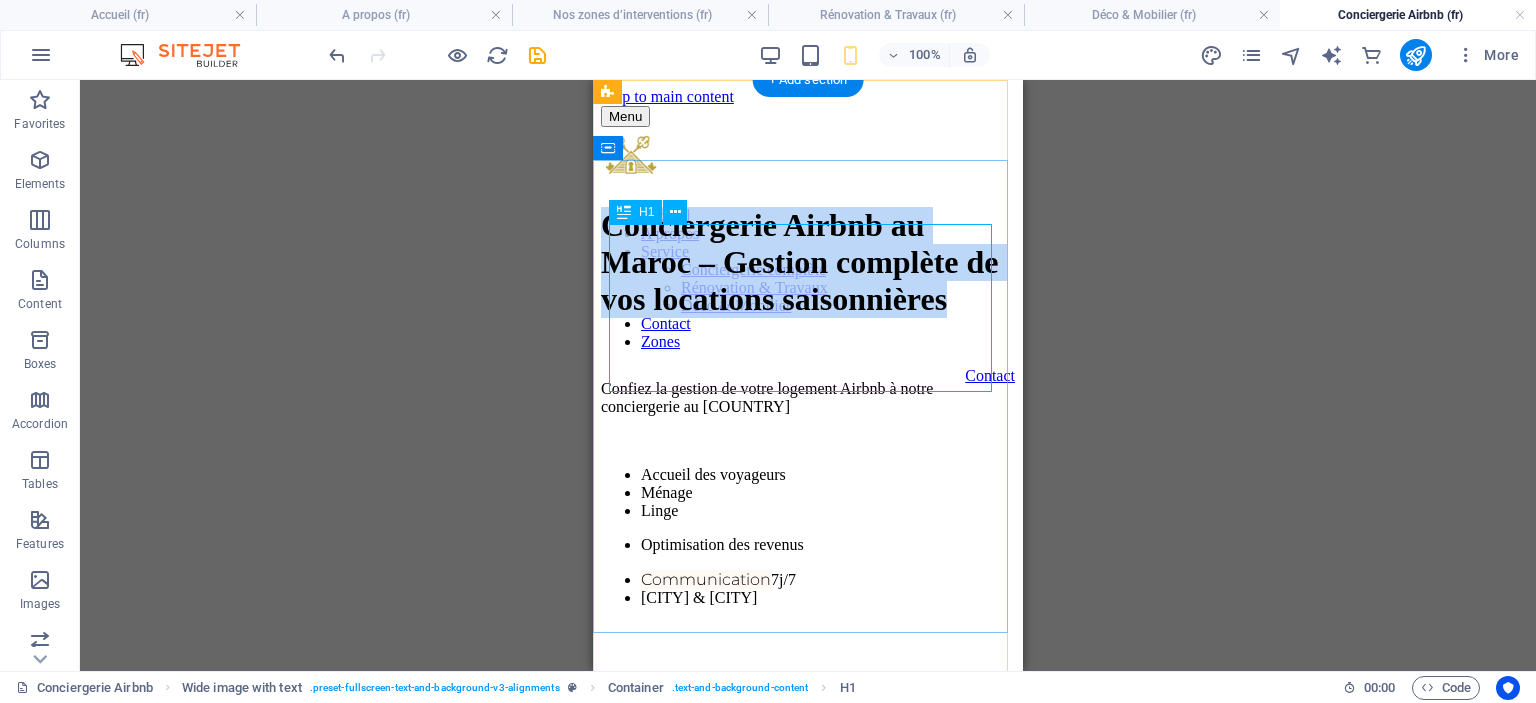 select on "px" 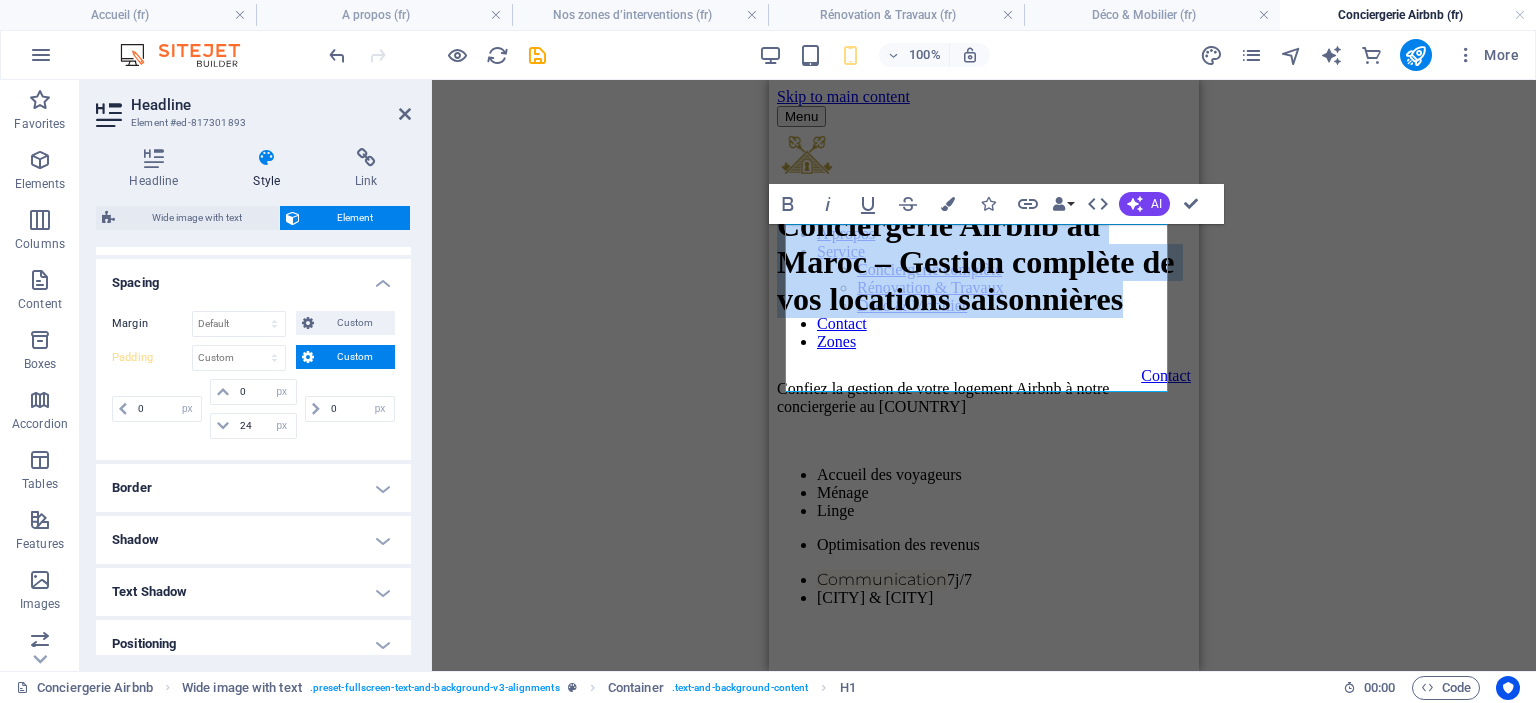 scroll, scrollTop: 400, scrollLeft: 0, axis: vertical 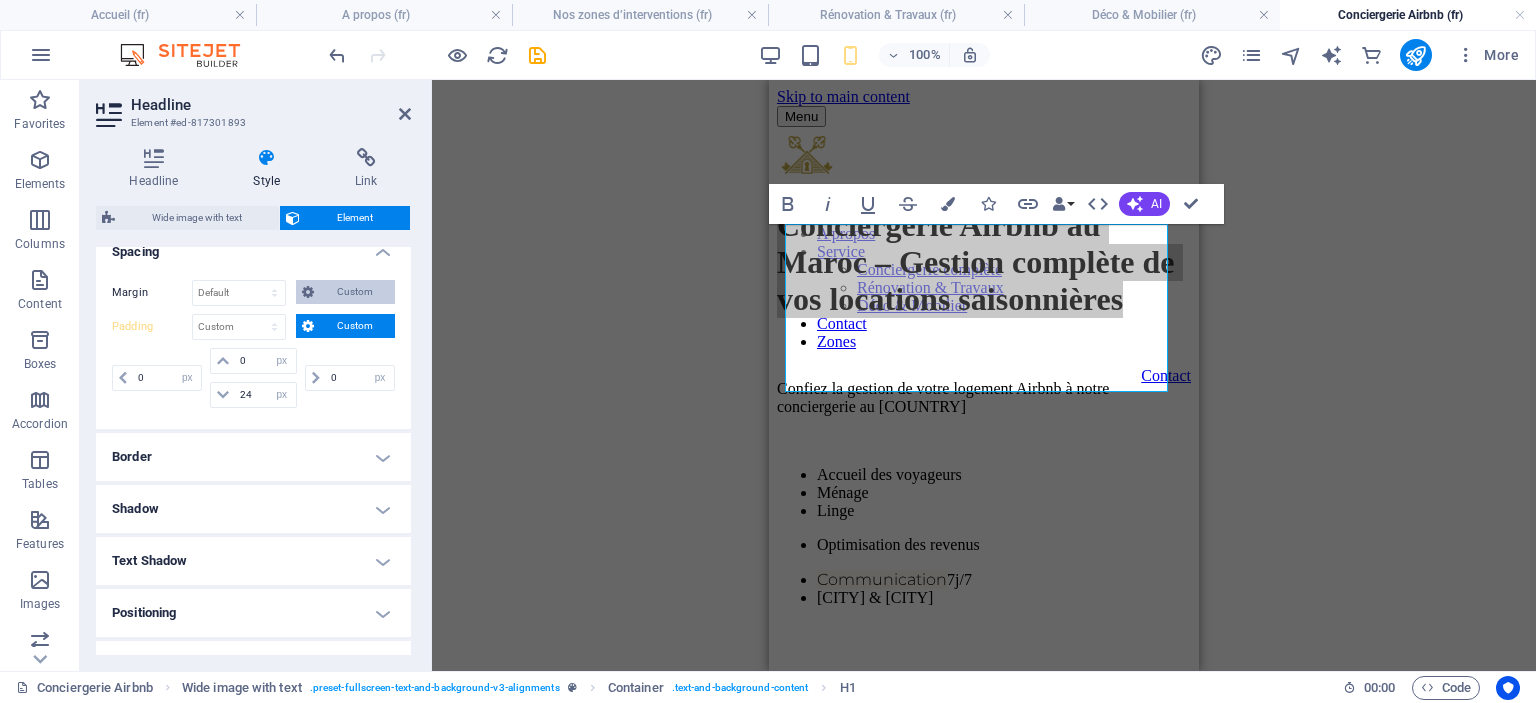 click on "Custom" at bounding box center [345, 292] 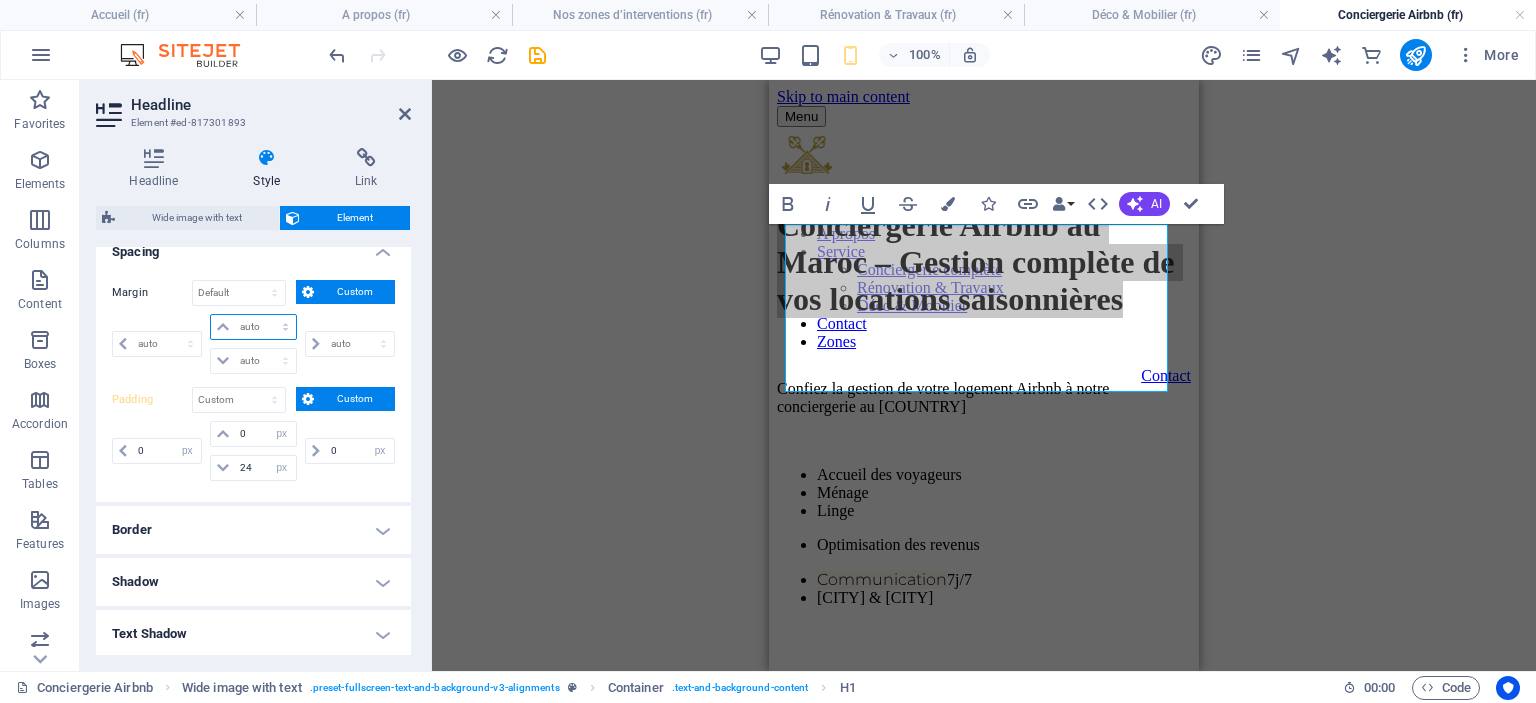 click on "auto px % rem vw vh" at bounding box center (253, 327) 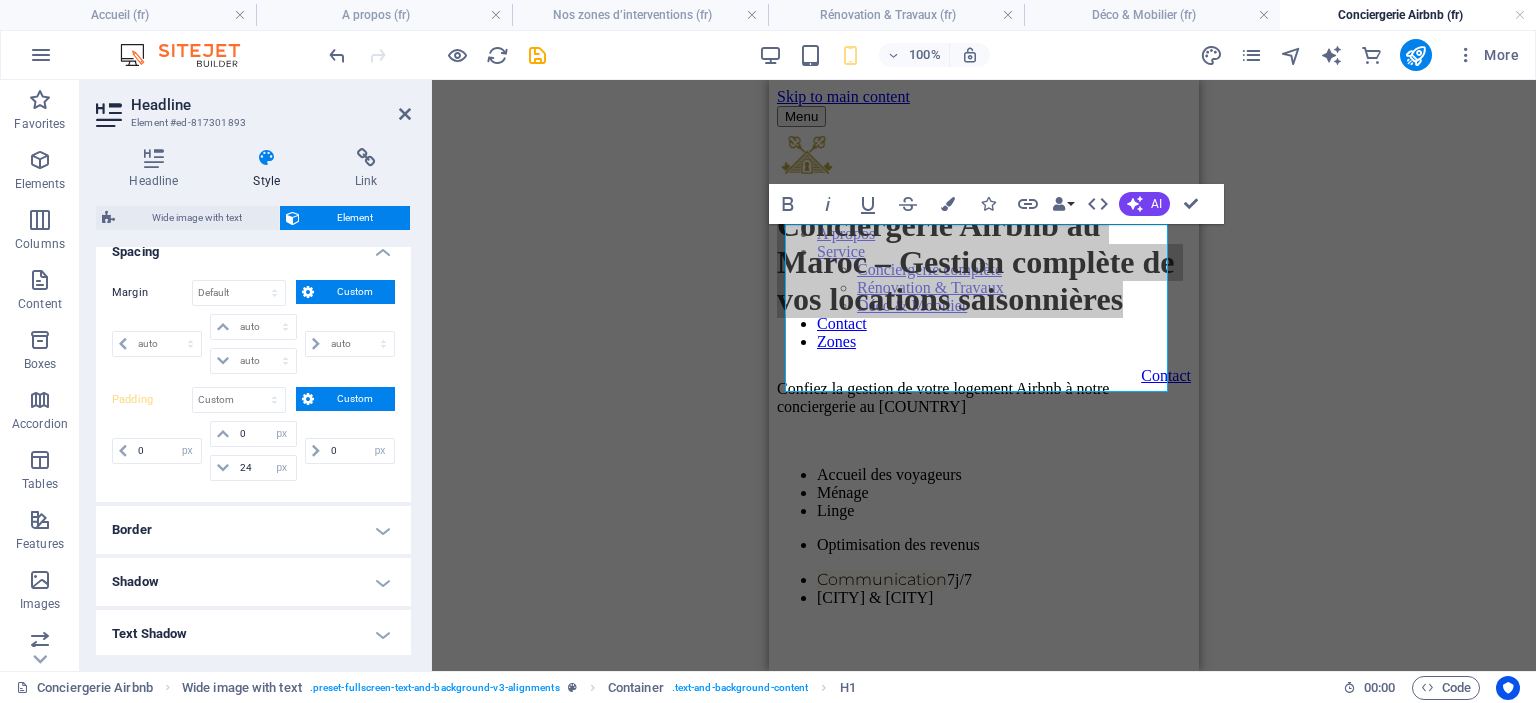 click on "Margin Default auto px % rem vw vh Custom Custom auto px % rem vw vh auto px % rem vw vh auto px % rem vw vh auto px % rem vw vh Padding Default px rem % vh vw Custom Custom 0 px rem % vh vw 0 px rem % vh vw 24 px rem % vh vw 0 px rem % vh vw" at bounding box center [253, 383] 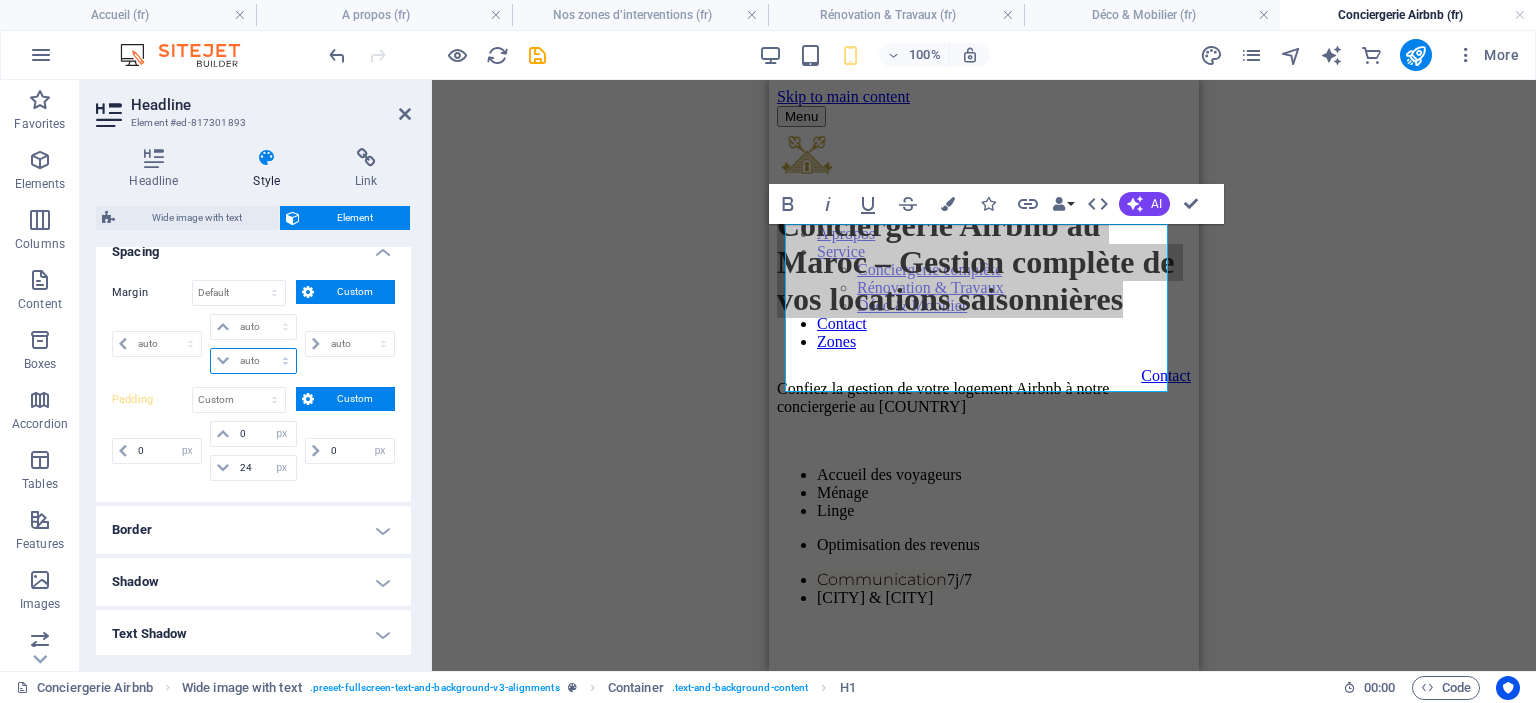 click on "auto px % rem vw vh" at bounding box center (253, 361) 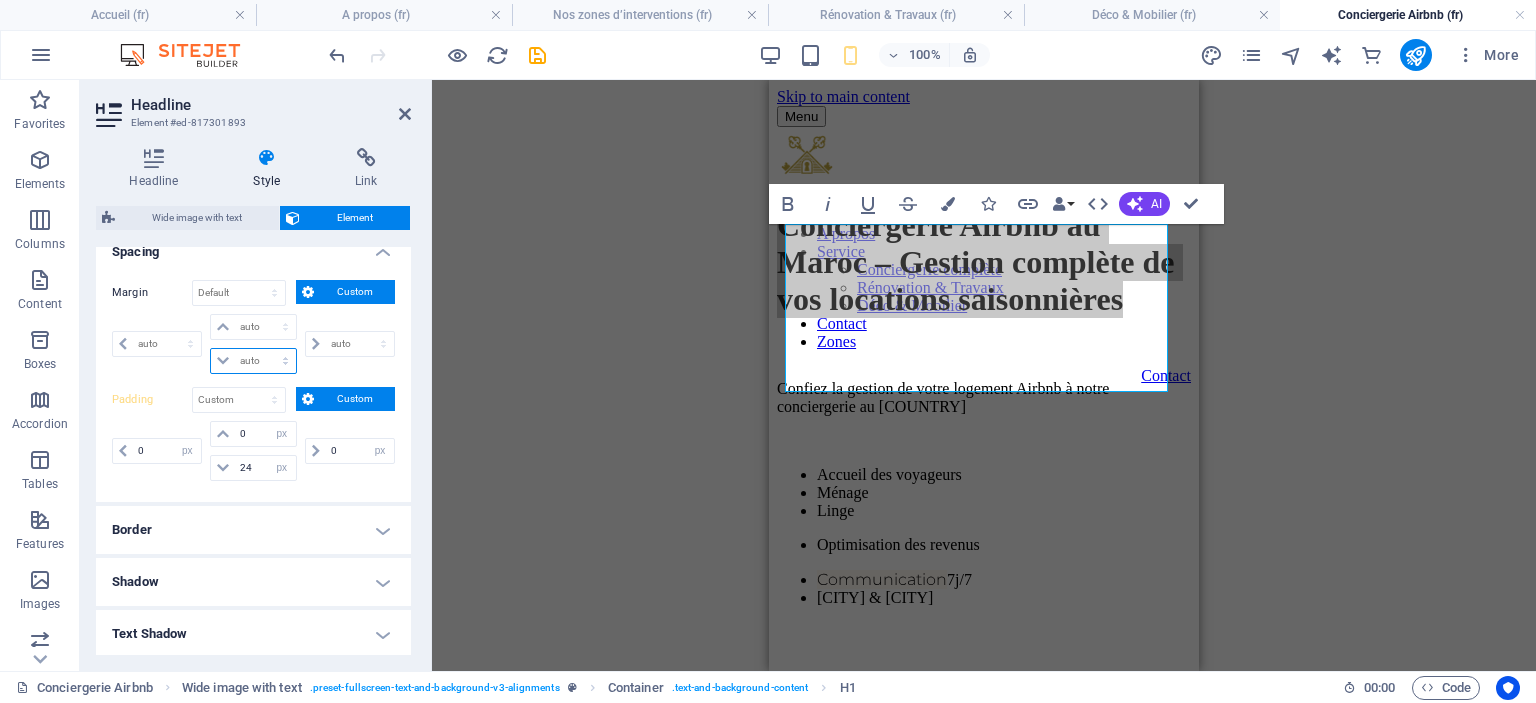 select on "px" 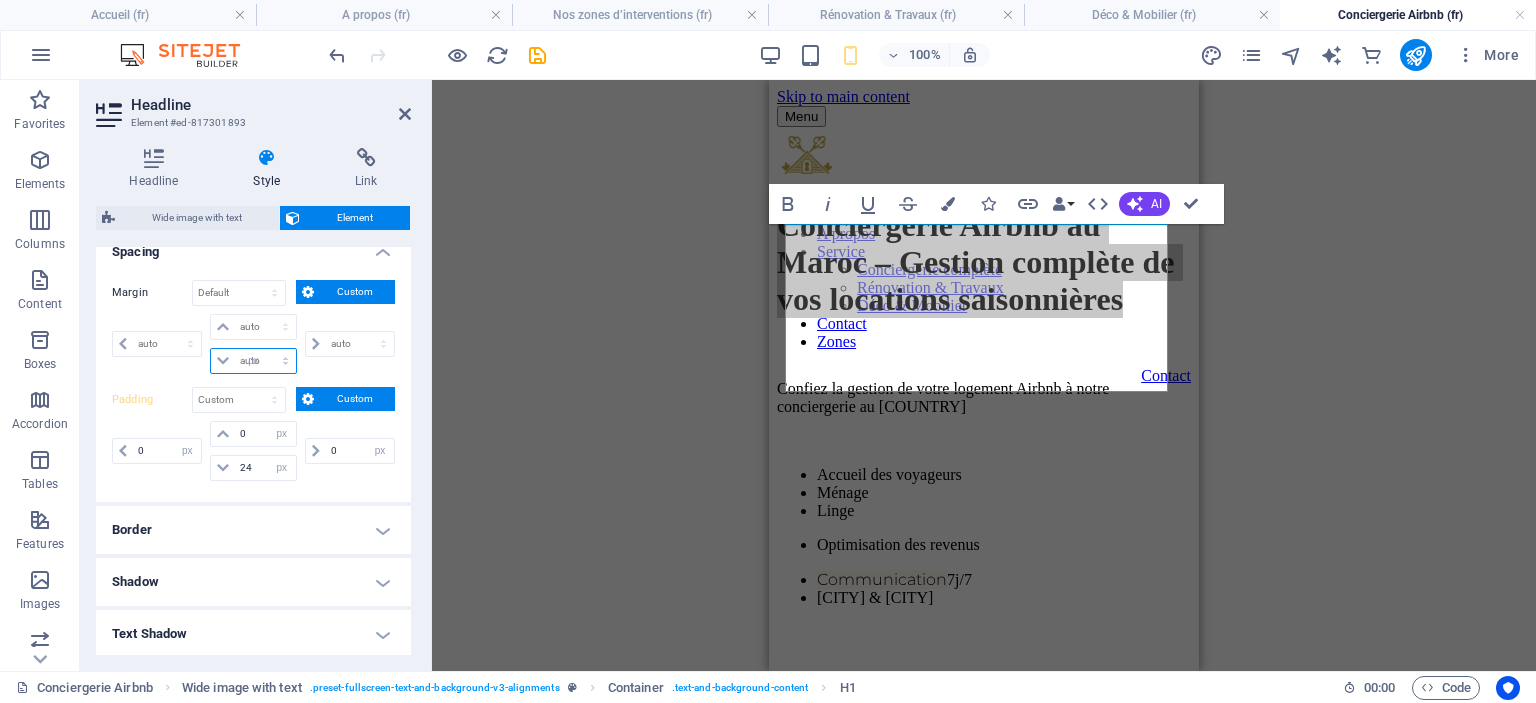 click on "auto px % rem vw vh" at bounding box center (253, 361) 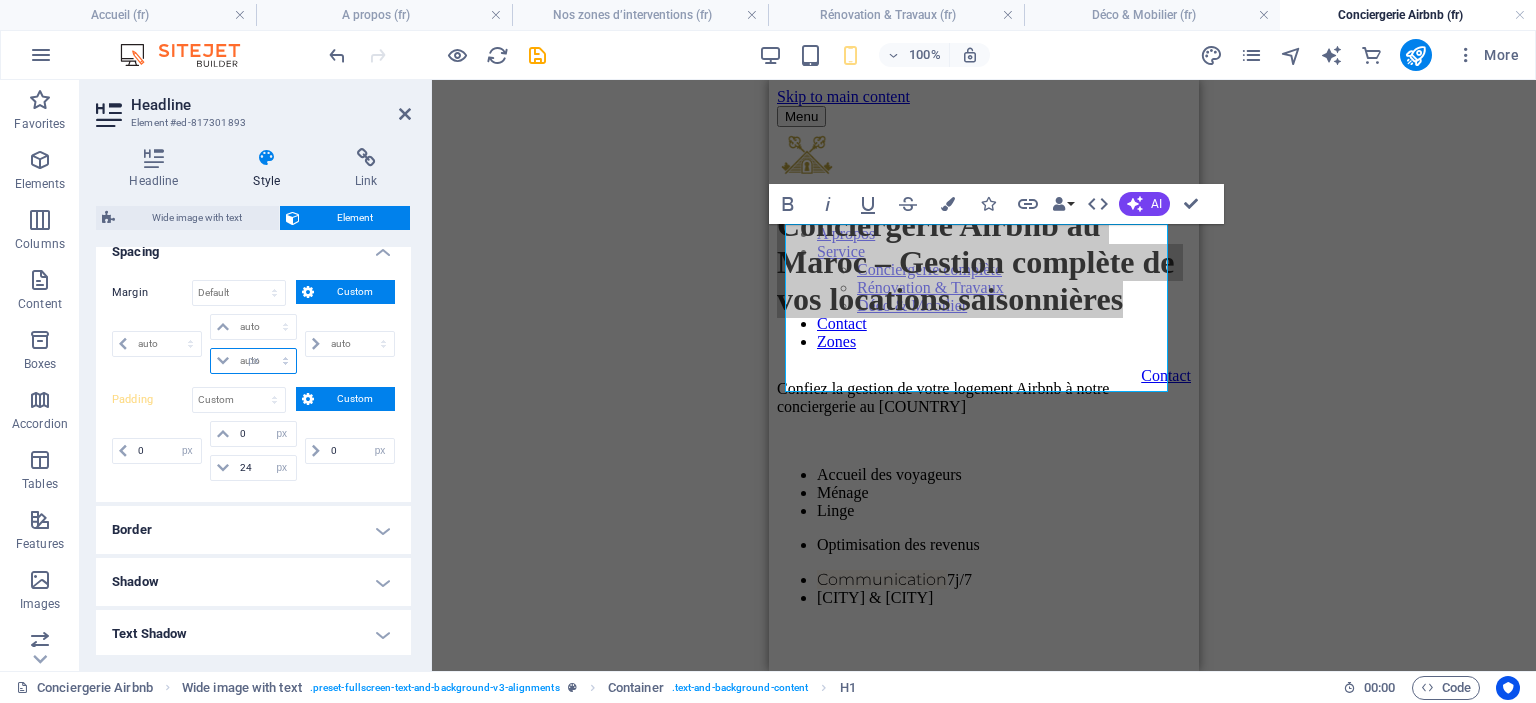 select on "px" 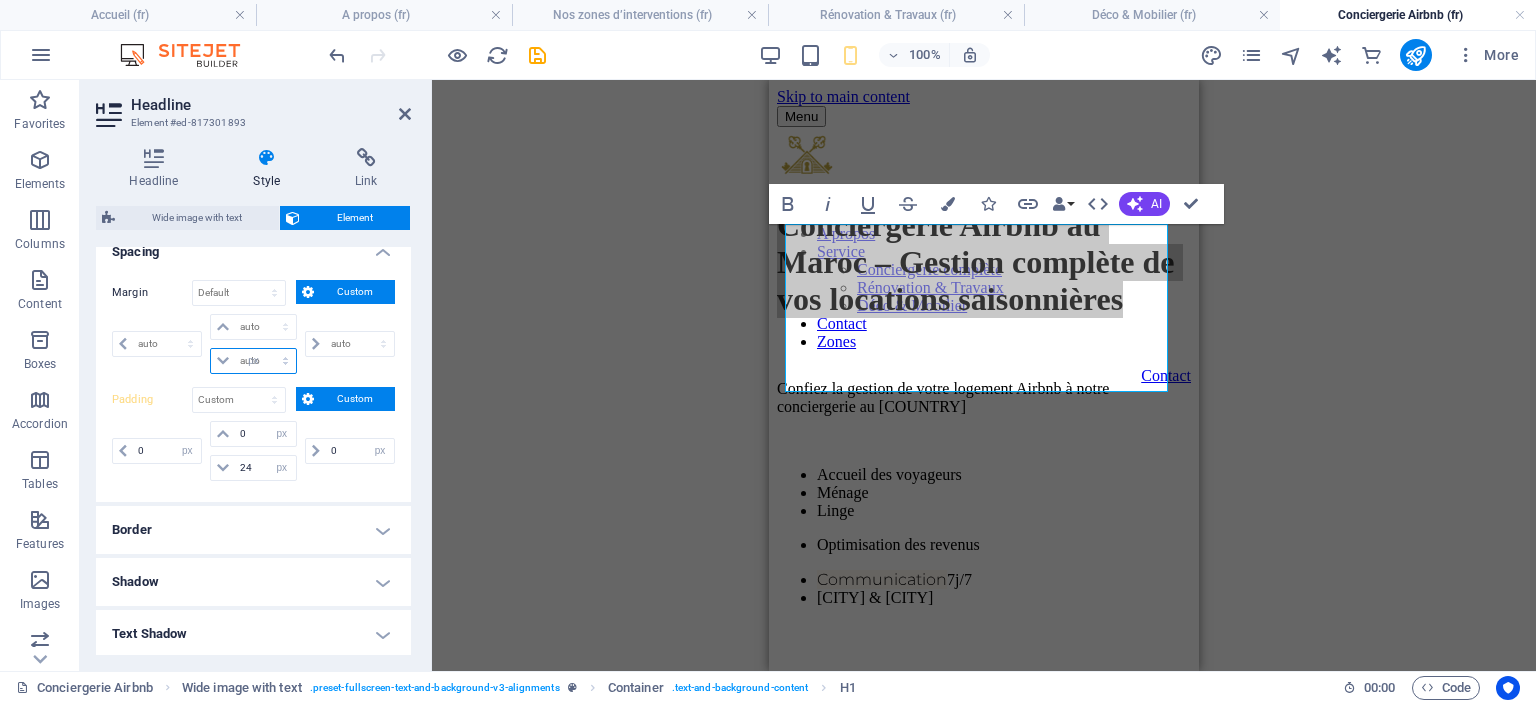 type on "0" 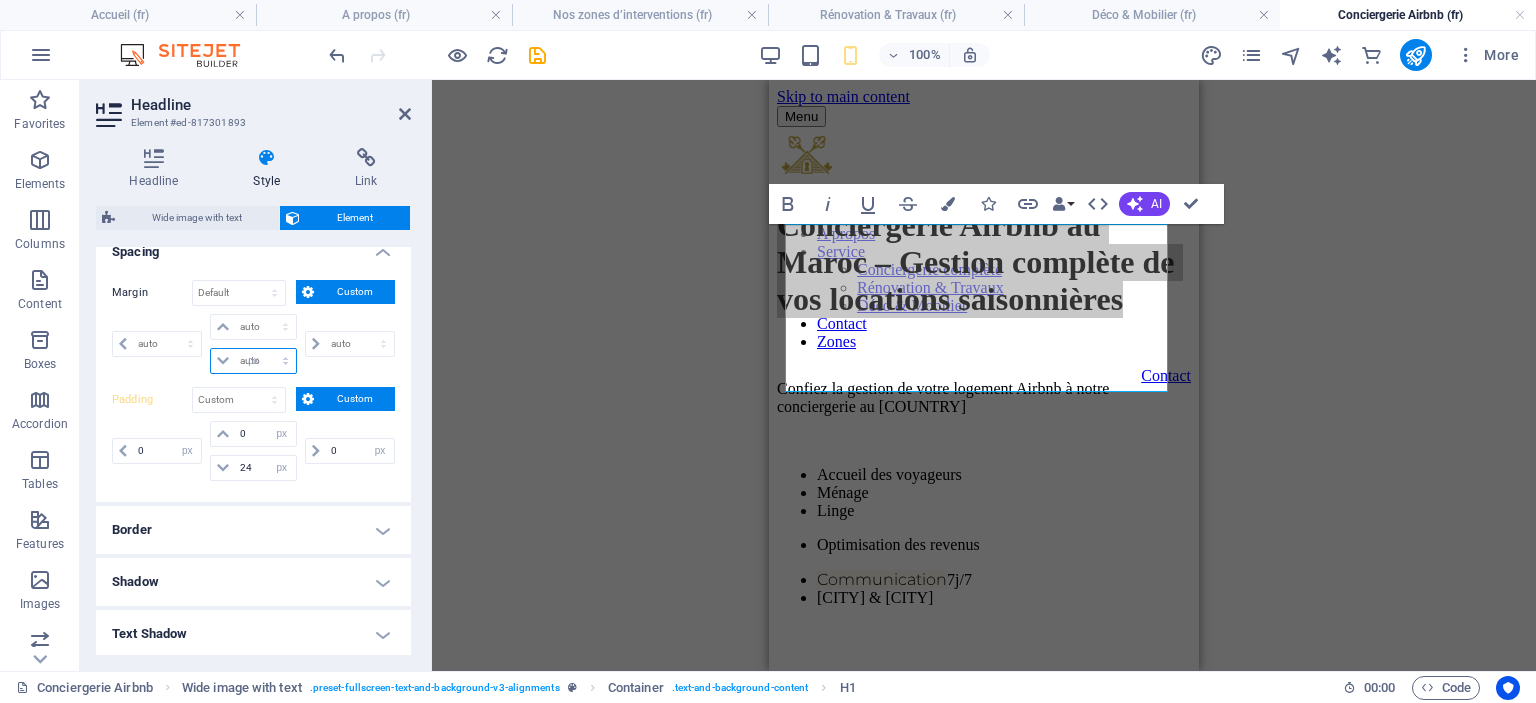 select on "px" 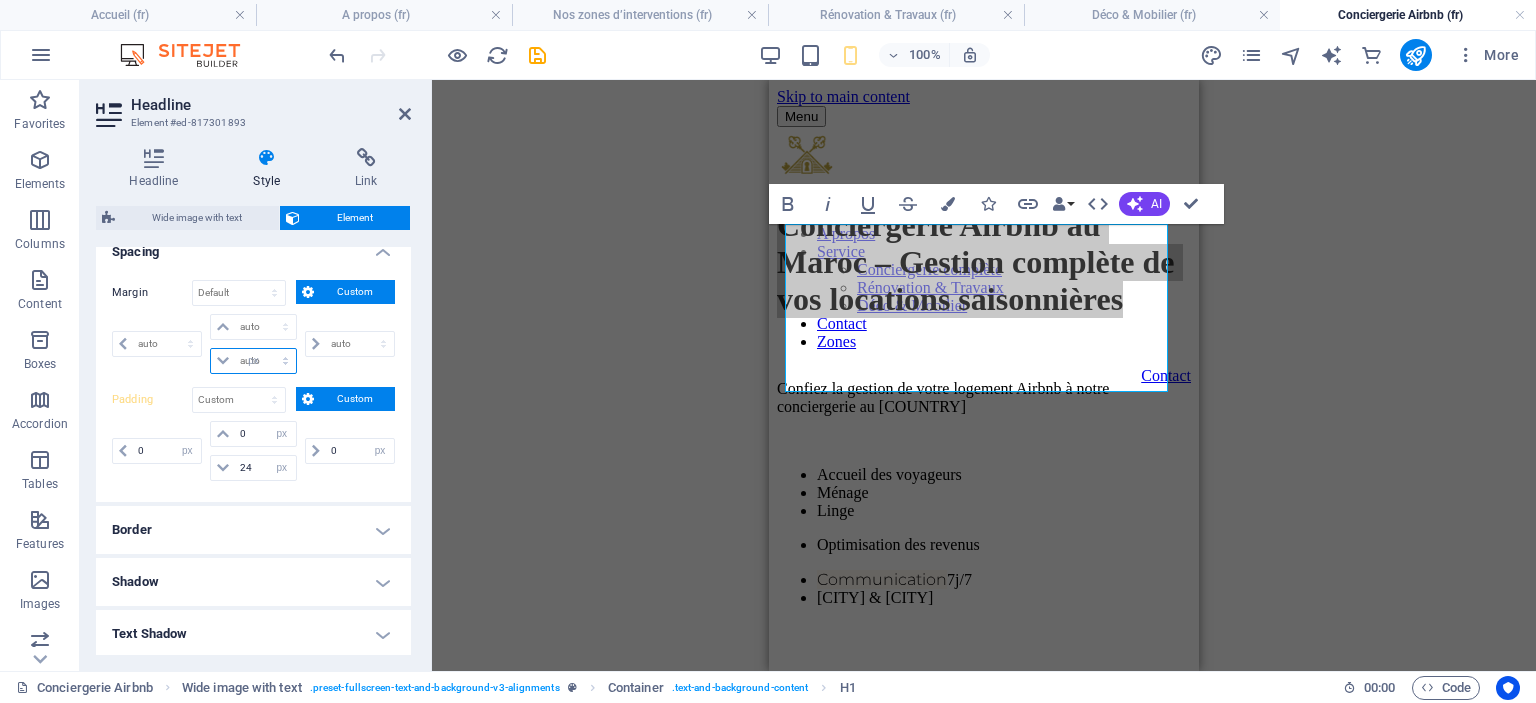 type on "0" 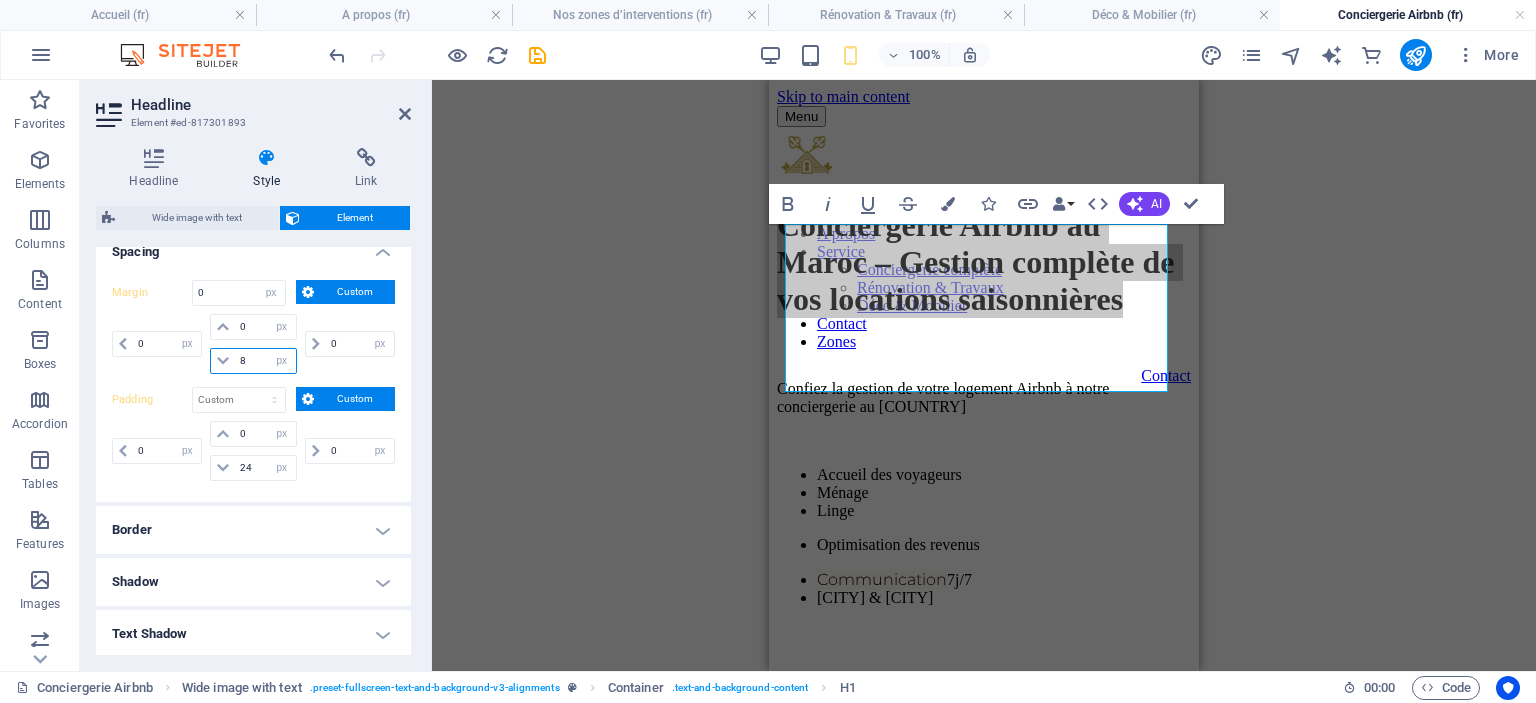 type on "8" 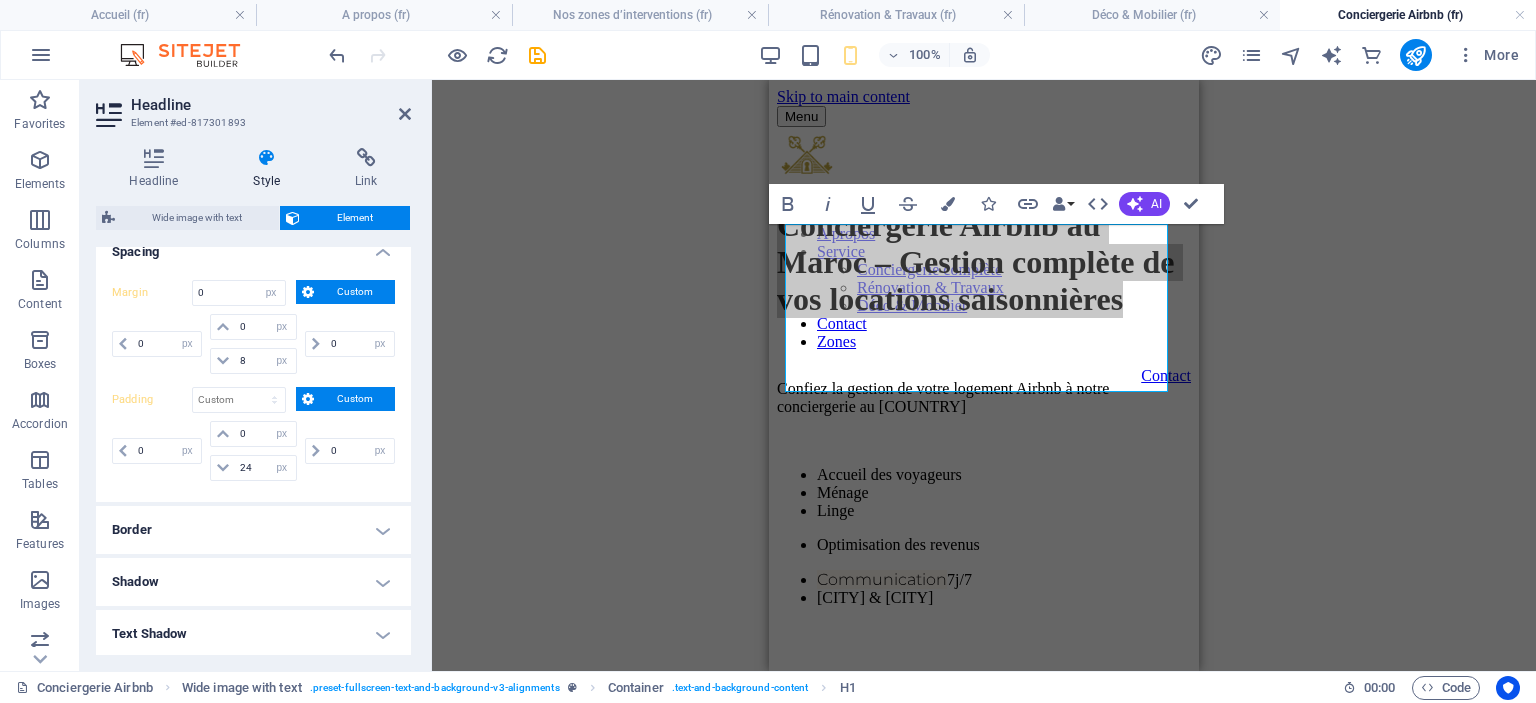 type 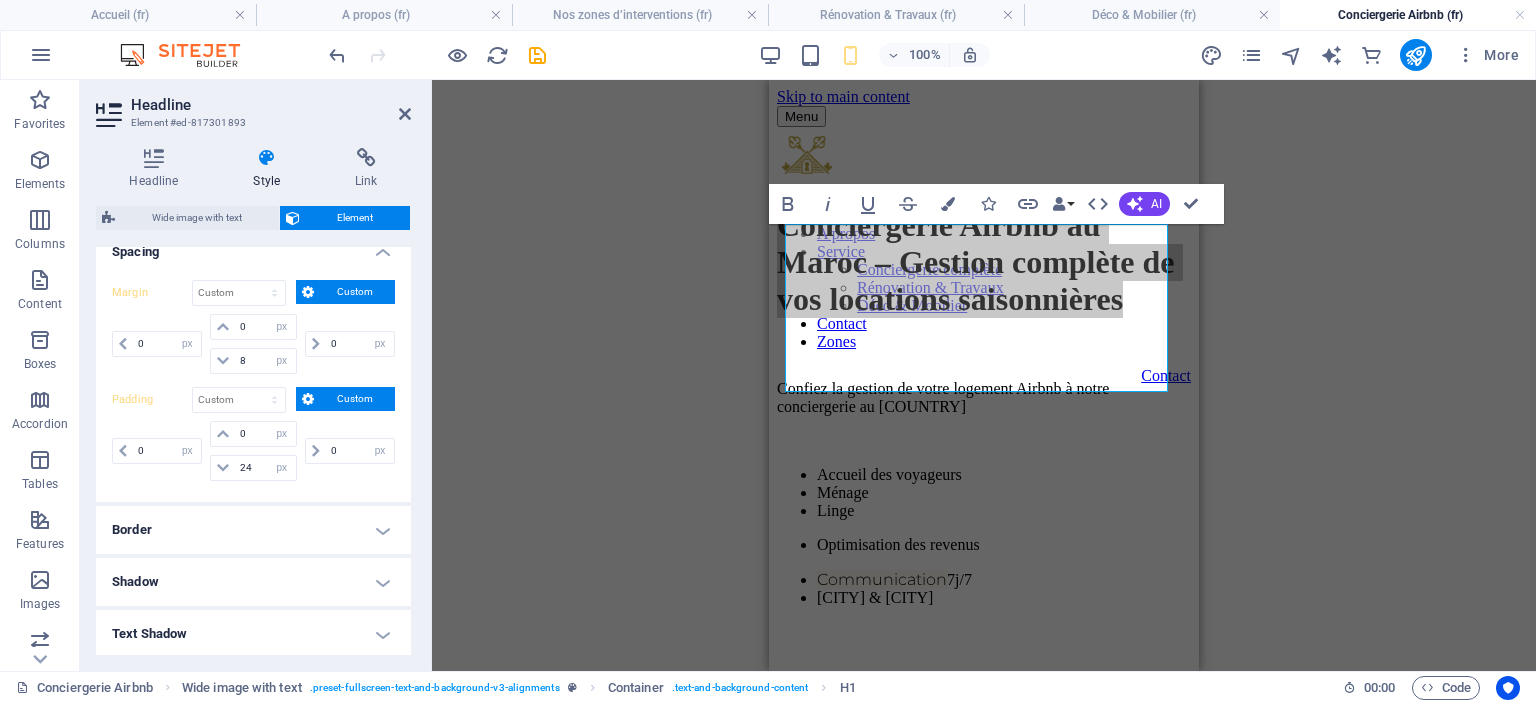 click on "Headline Style Link Settings Level H1 H2 H3 H4 H5 H6 Alignment Default colors and font sizes are defined in Design. Edit design Wide image with text Element Layout How this element expands within the layout (Flexbox). Size Default auto px % 1/1 1/2 1/3 1/4 1/5 1/6 1/7 1/8 1/9 1/10 Grow Shrink Order Container layout Visible Visible Opacity 100 % Overflow Spacing Margin Default auto px % rem vw vh Custom Custom 0 auto px % rem vw vh 0 auto px % rem vw vh 8 auto px % rem vw vh 0 auto px % rem vw vh Padding Default px rem % vh vw Custom Custom 0 px rem % vh vw 0 px rem % vh vw 24 px rem % vh vw 0 px rem % vh vw Border Style              - Width 1 auto px rem % vh vw Custom Custom 1 auto px rem % vh vw 1 auto px rem % vh vw 1 auto px rem % vh vw 1 auto px rem % vh vw  - Color Round corners Default px rem % vh vw Custom Custom px rem % vh vw px rem % vh vw px rem % vh vw px rem % vh vw Shadow Default None Outside Inside Color X offset 0 px rem vh vw Y offset 0 px rem vh vw Blur 0 px rem % vh vw Spread 0 0" at bounding box center [253, 401] 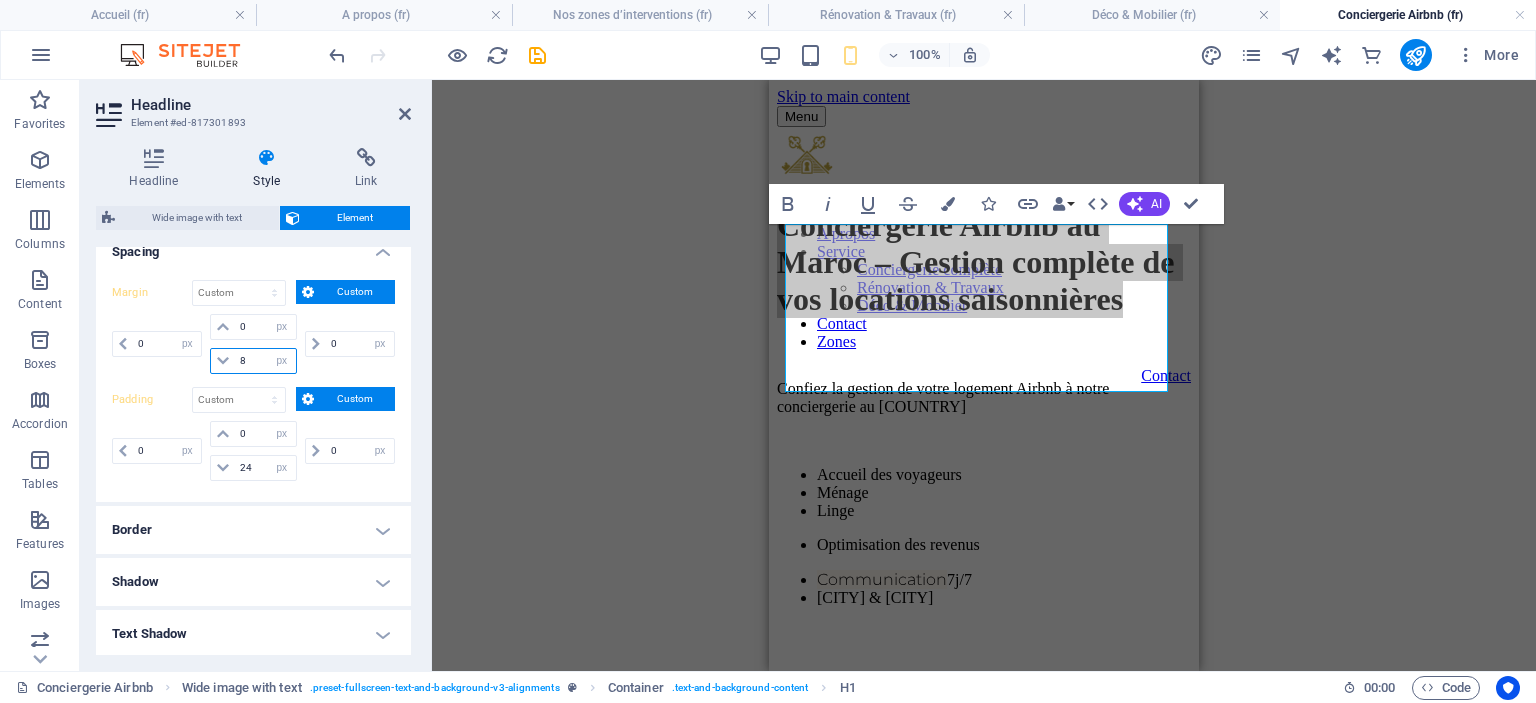 click on "8" at bounding box center [265, 361] 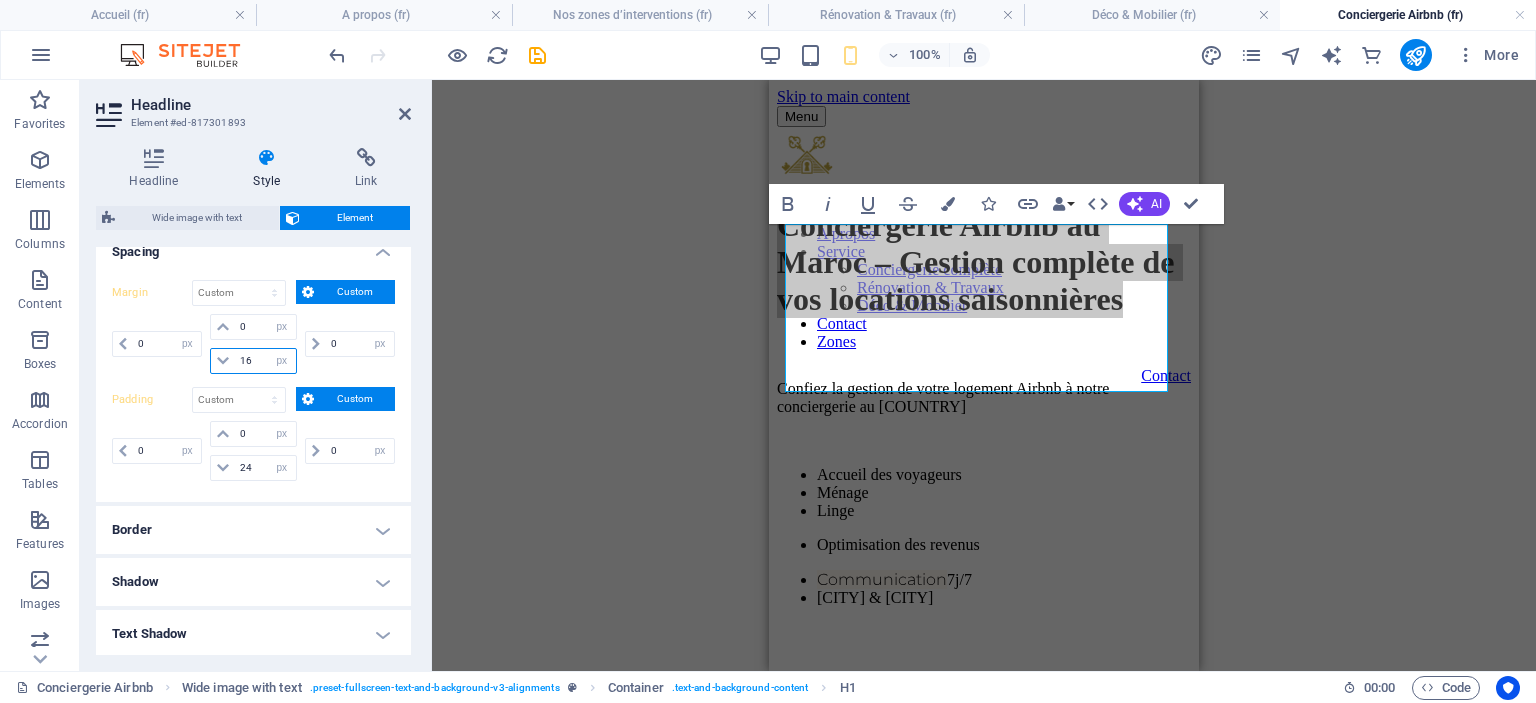 type on "16" 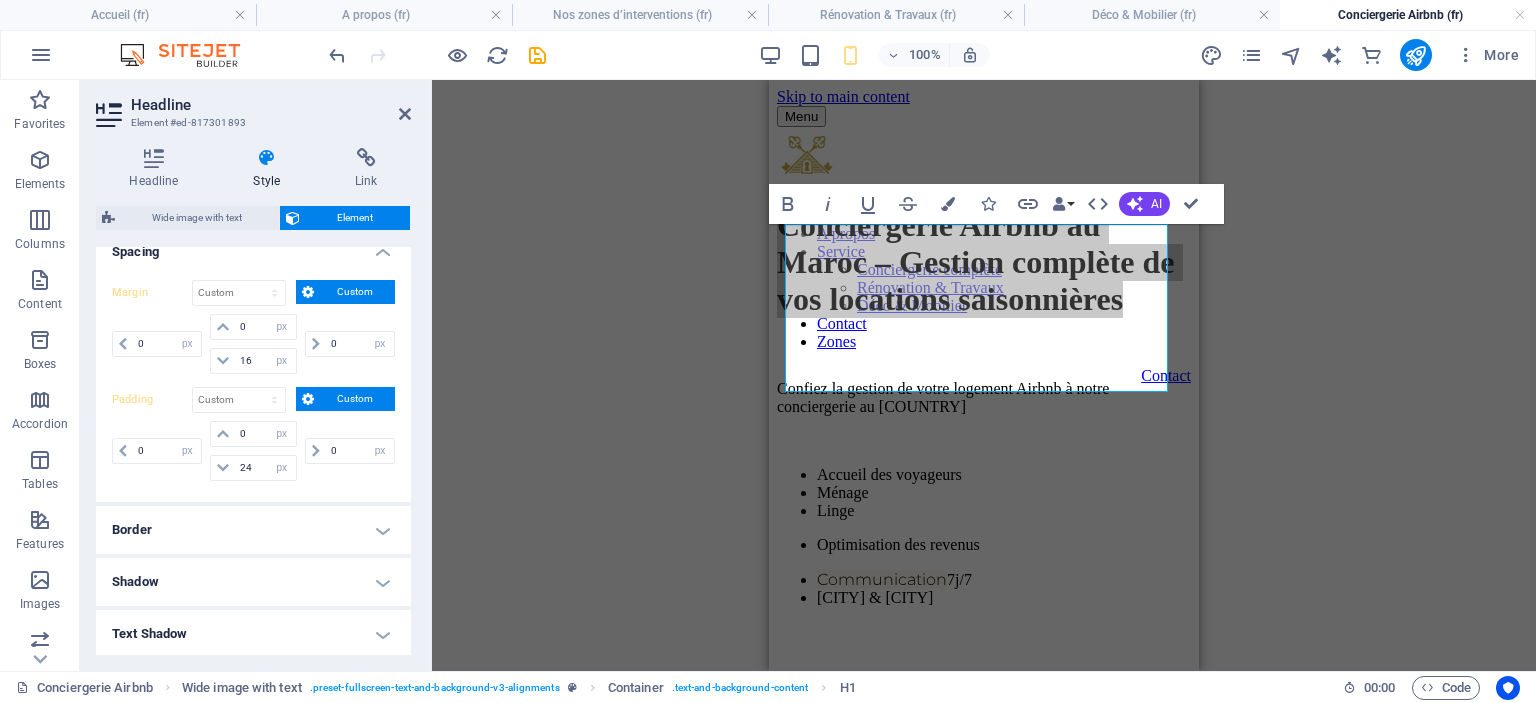 click on "Headline Style Link Settings Level H1 H2 H3 H4 H5 H6 Alignment Default colors and font sizes are defined in Design. Edit design Wide image with text Element Layout How this element expands within the layout (Flexbox). Size Default auto px % 1/1 1/2 1/3 1/4 1/5 1/6 1/7 1/8 1/9 1/10 Grow Shrink Order Container layout Visible Visible Opacity 100 % Overflow Spacing Margin Default auto px % rem vw vh Custom Custom 0 auto px % rem vw vh 0 auto px % rem vw vh 16 auto px % rem vw vh 0 auto px % rem vw vh Padding Default px rem % vh vw Custom Custom 0 px rem % vh vw 0 px rem % vh vw 24 px rem % vh vw 0 px rem % vh vw Border Style              - Width 1 auto px rem % vh vw Custom Custom 1 auto px rem % vh vw 1 auto px rem % vh vw 1 auto px rem % vh vw 1 auto px rem % vh vw  - Color Round corners Default px rem % vh vw Custom Custom px rem % vh vw px rem % vh vw px rem % vh vw px rem % vh vw Shadow Default None Outside Inside Color X offset 0 px rem vh vw Y offset 0 px rem vh vw Blur 0 px rem % vh vw Spread 0" at bounding box center (253, 401) 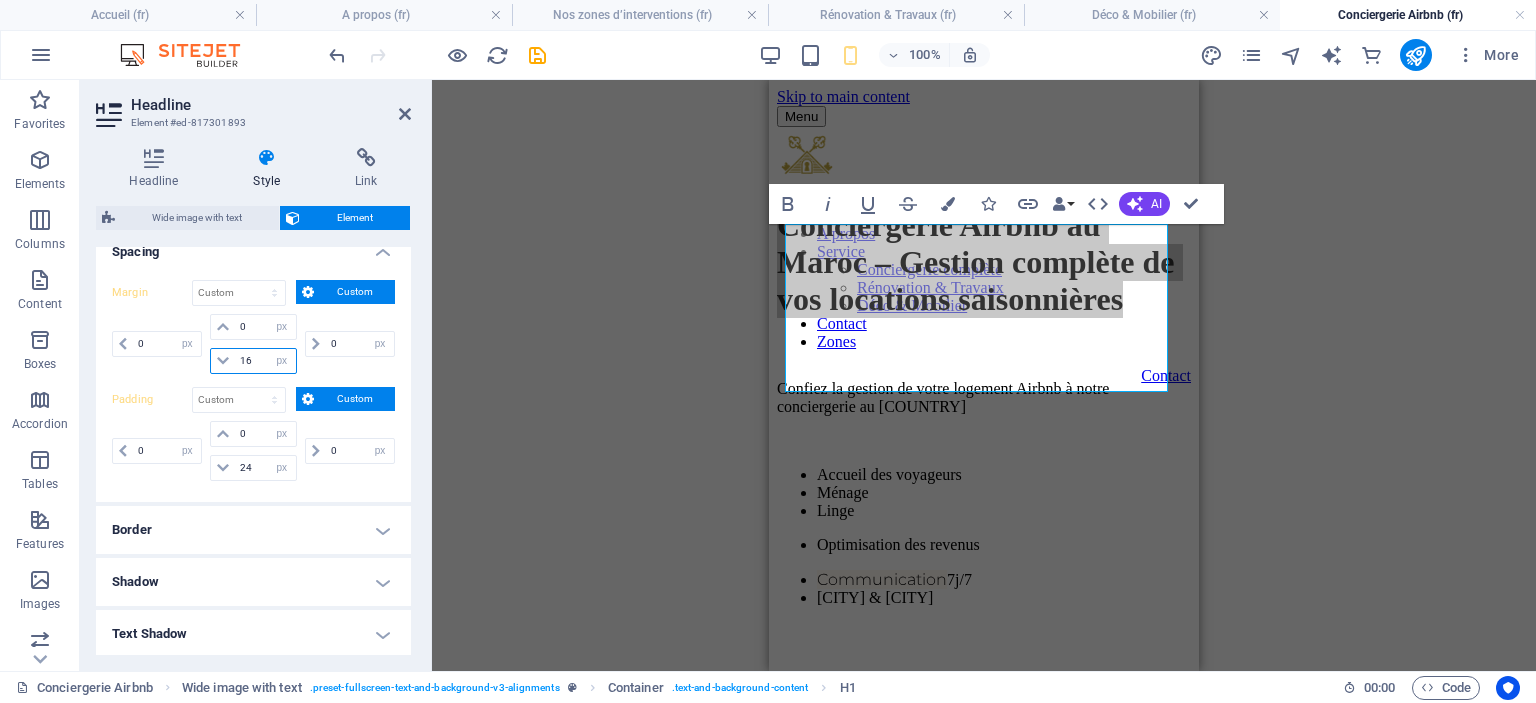 click on "16" at bounding box center (265, 361) 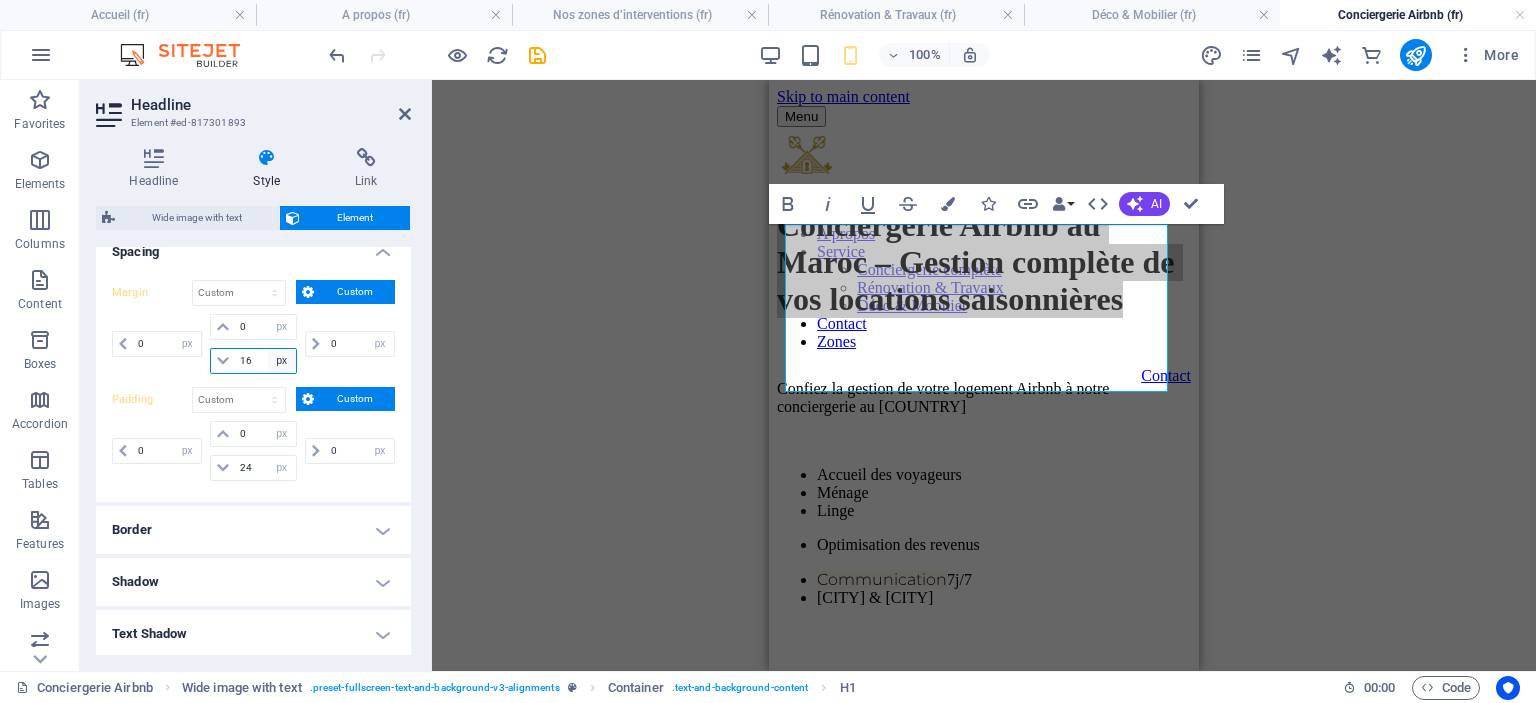 click on "auto px % rem vw vh" at bounding box center (282, 361) 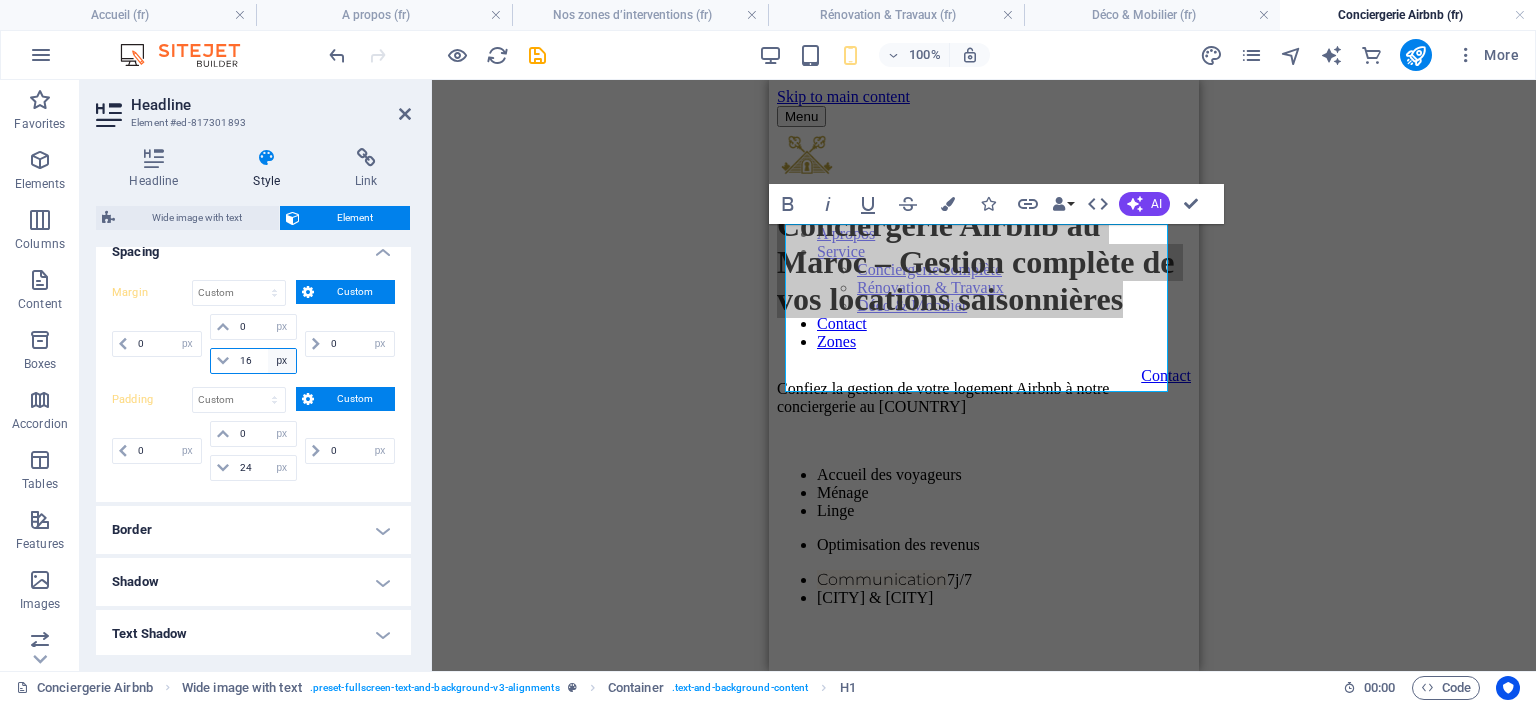 select on "auto" 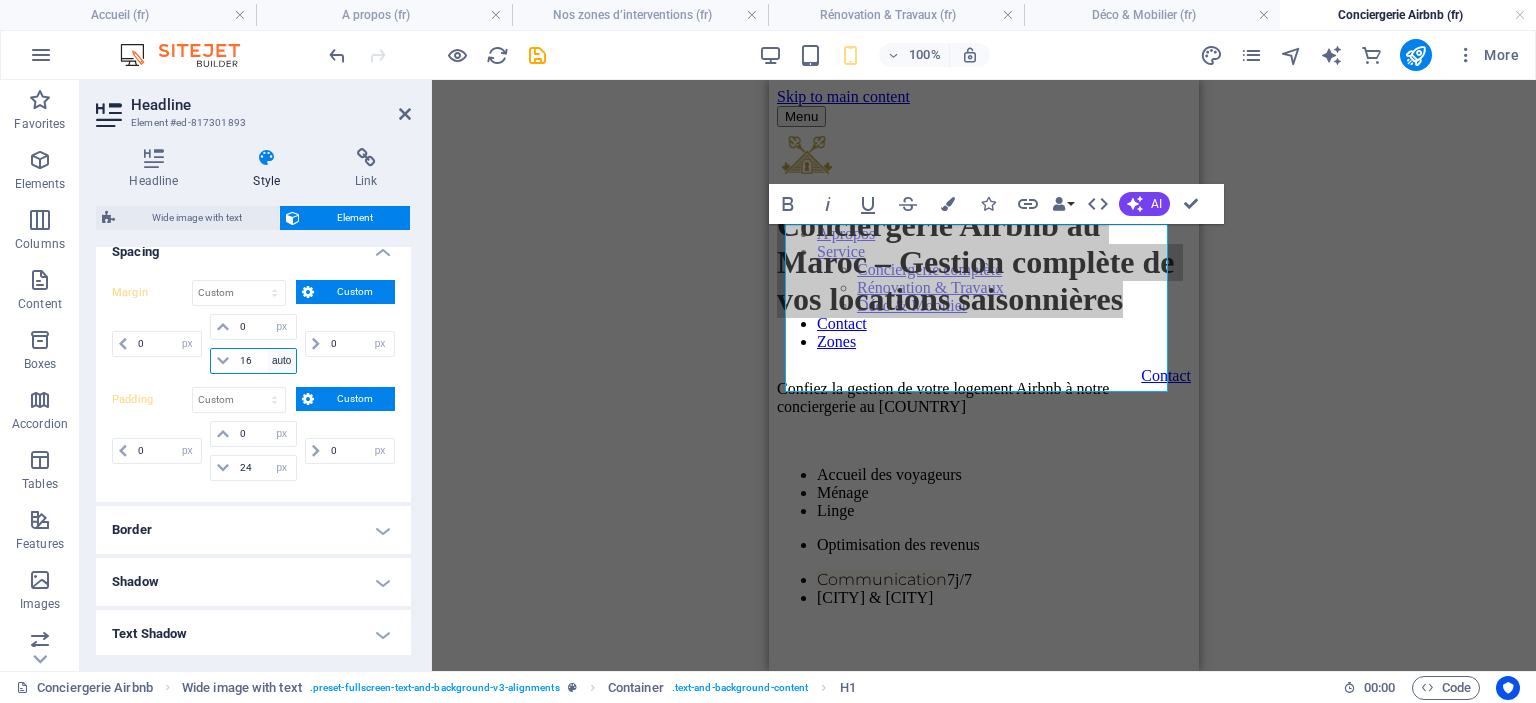 click on "auto px % rem vw vh" at bounding box center (282, 361) 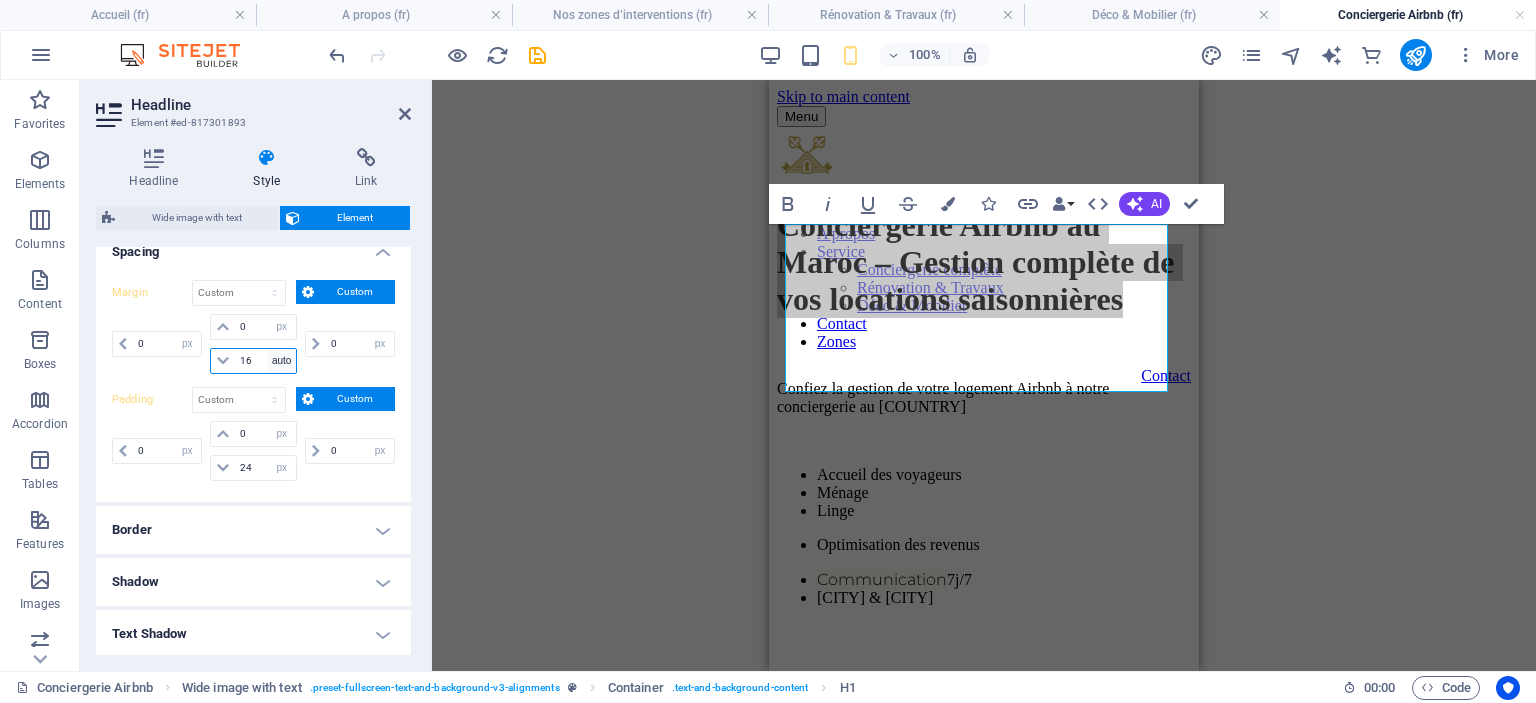 type 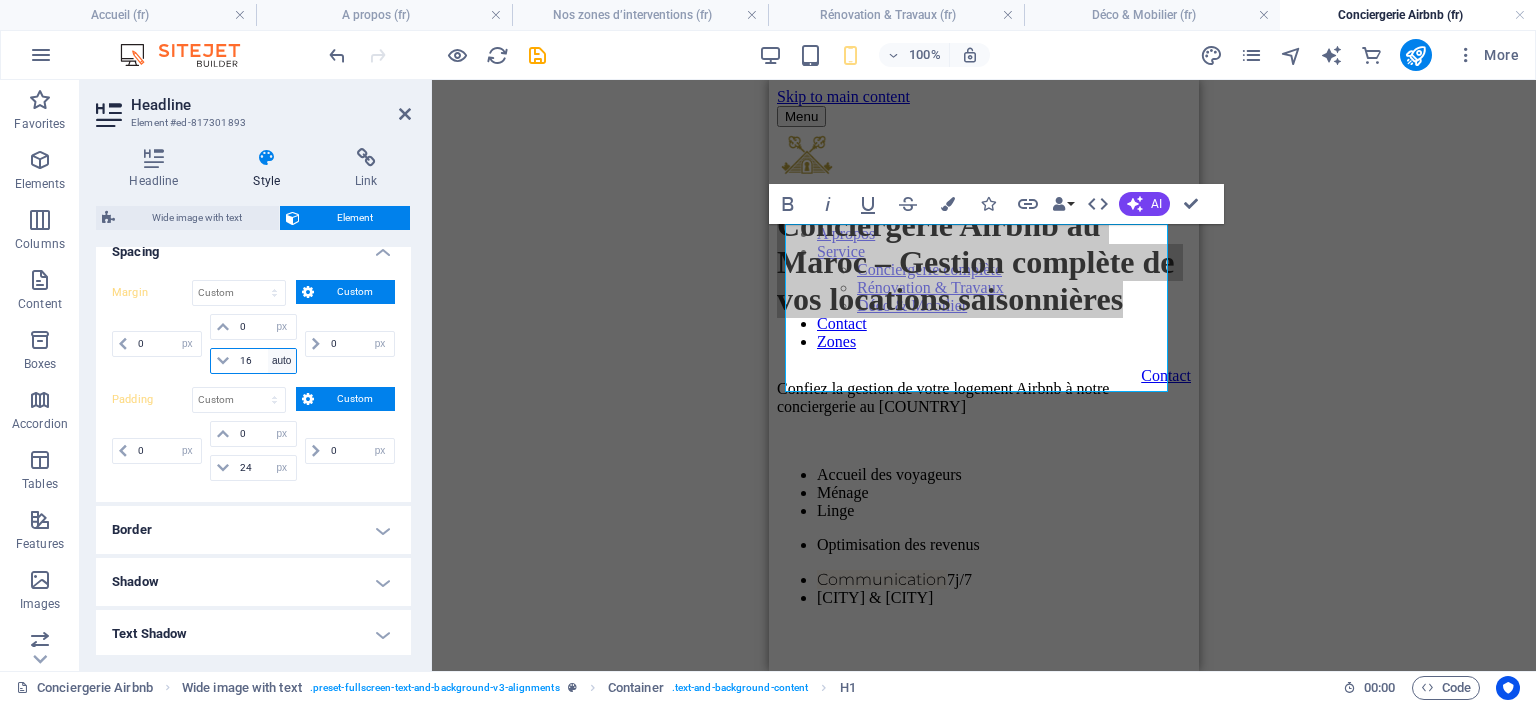 select on "DISABLED_OPTION_VALUE" 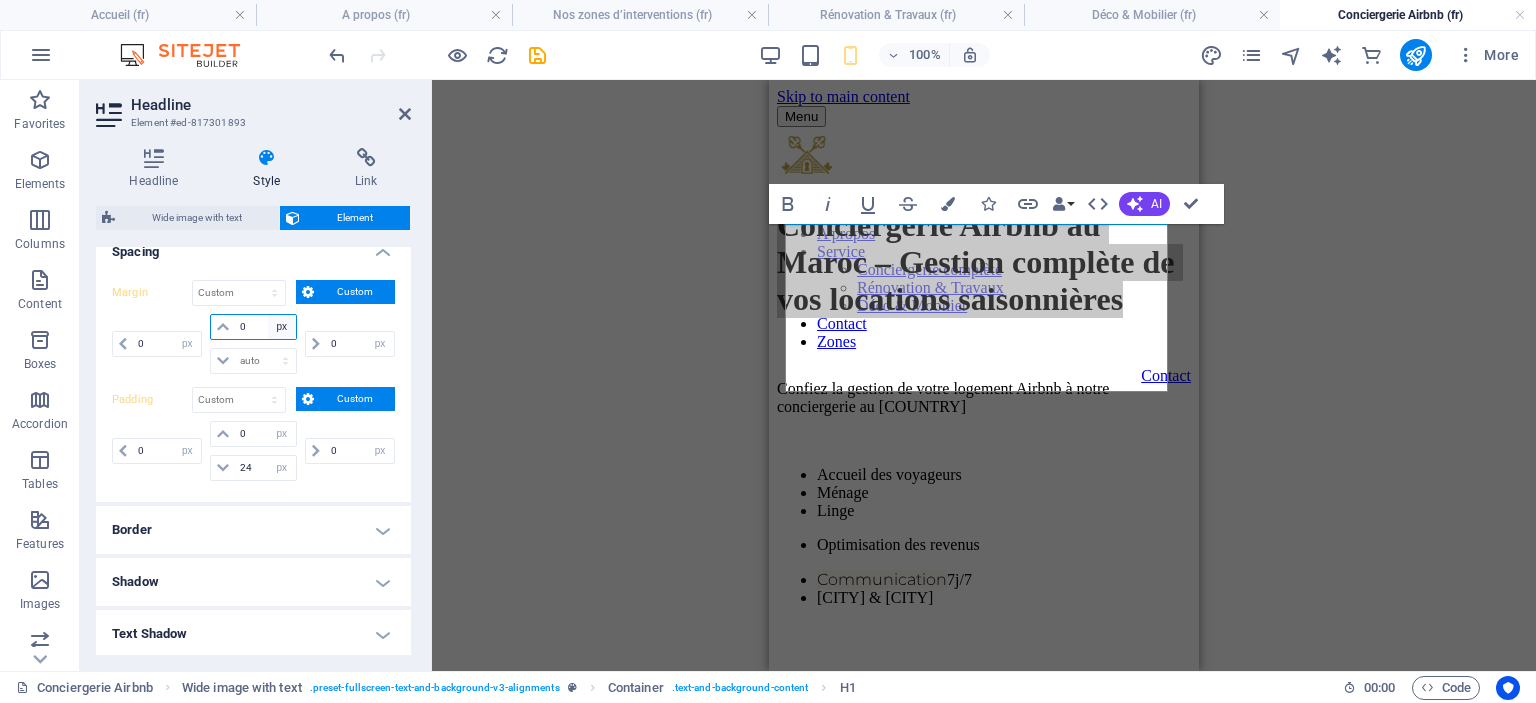 click on "auto px % rem vw vh" at bounding box center [282, 327] 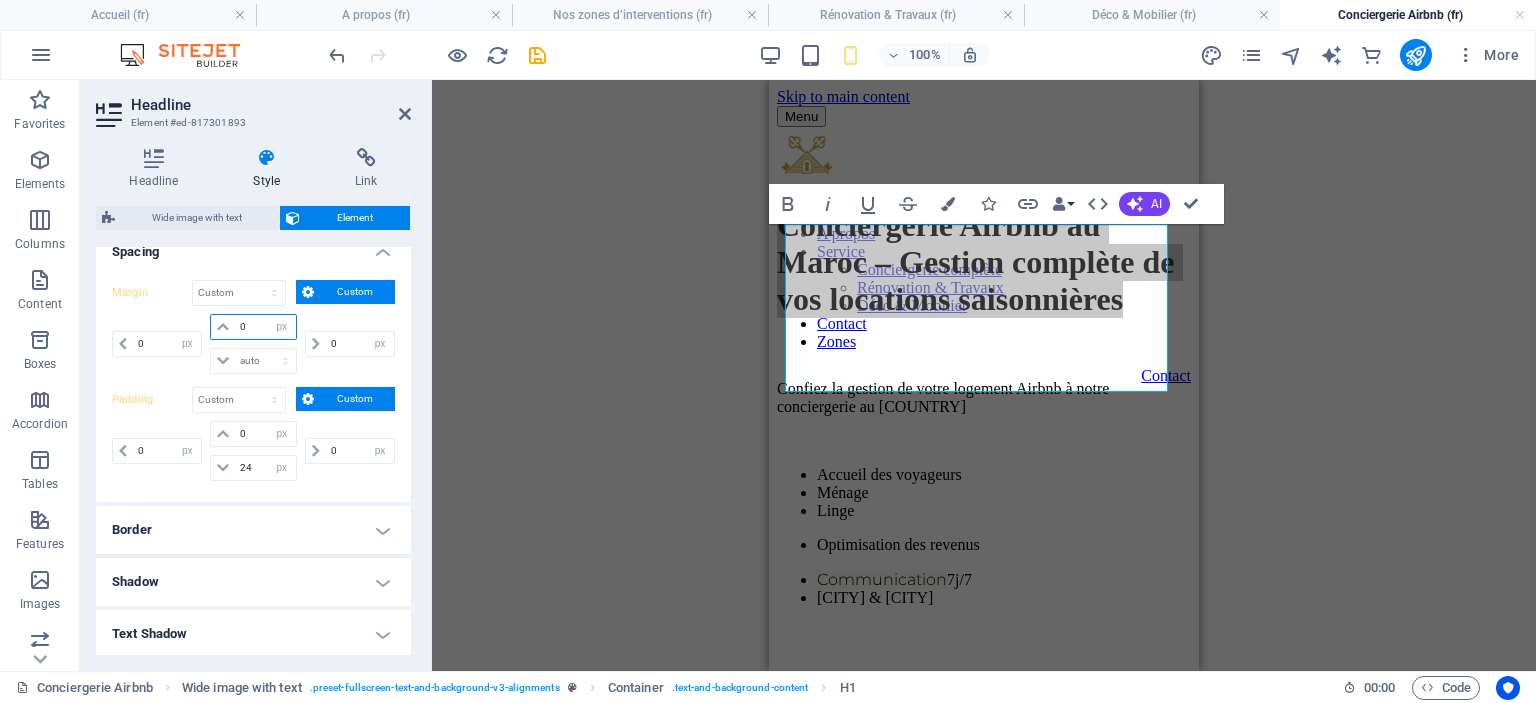 click on "0" at bounding box center (265, 327) 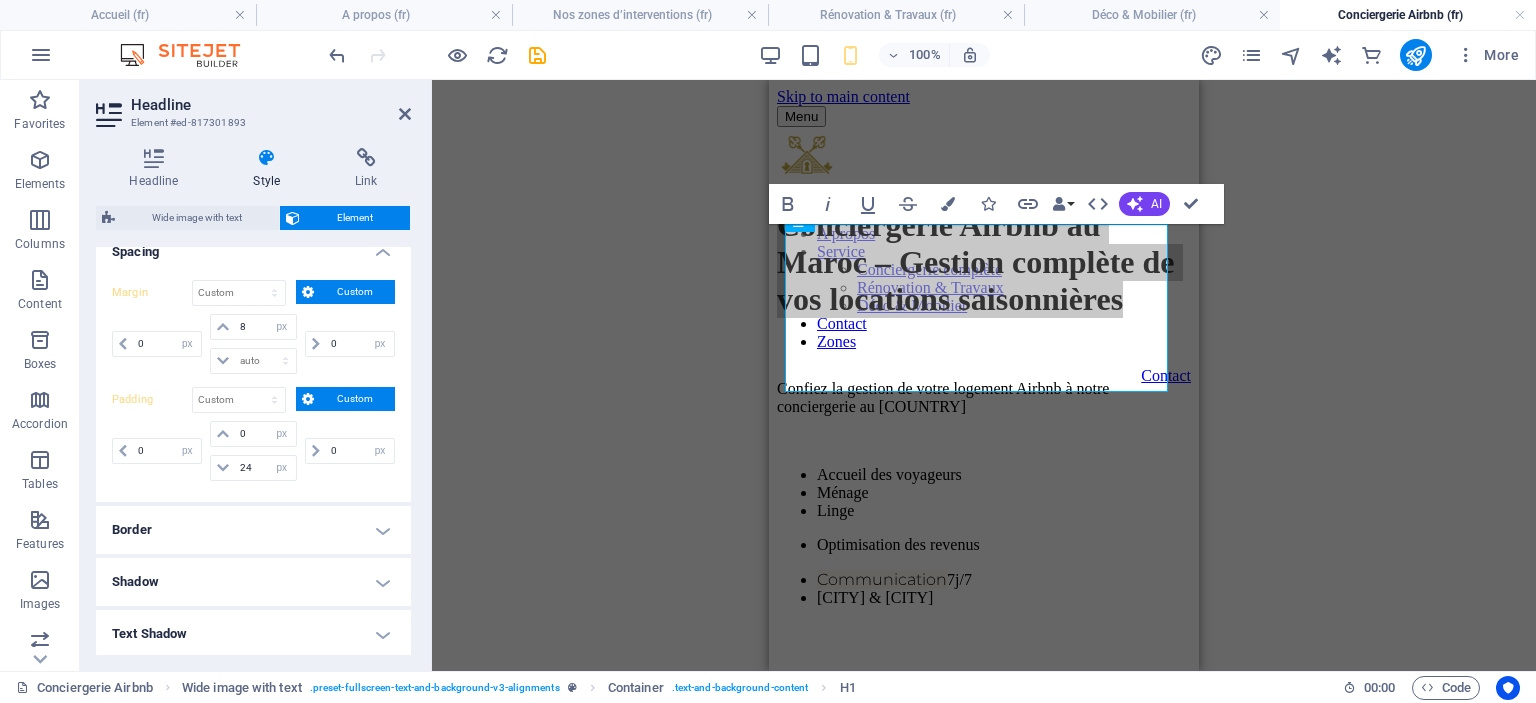click on "Drag here to replace the existing content. Press “Ctrl” if you want to create a new element.
H1   Wide image with text   Container   Text   Placeholder   Wide image with text   Wide image with text   Container   Text   Reference   Container   Container   Placeholder   Container   Text   Text   Container   Placeholder   Container   Container   Text   Container   Text Bold Italic Underline Strikethrough Colors Icons Link Data Bindings Company First name Last name Street ZIP code City Email Phone Mobile Fax Custom field 1 Custom field 2 Custom field 3 Custom field 4 Custom field 5 Custom field 6 HTML AI Improve Make shorter Make longer Fix spelling & grammar Translate to French Generate text Confirm (Ctrl+⏎)" at bounding box center (984, 375) 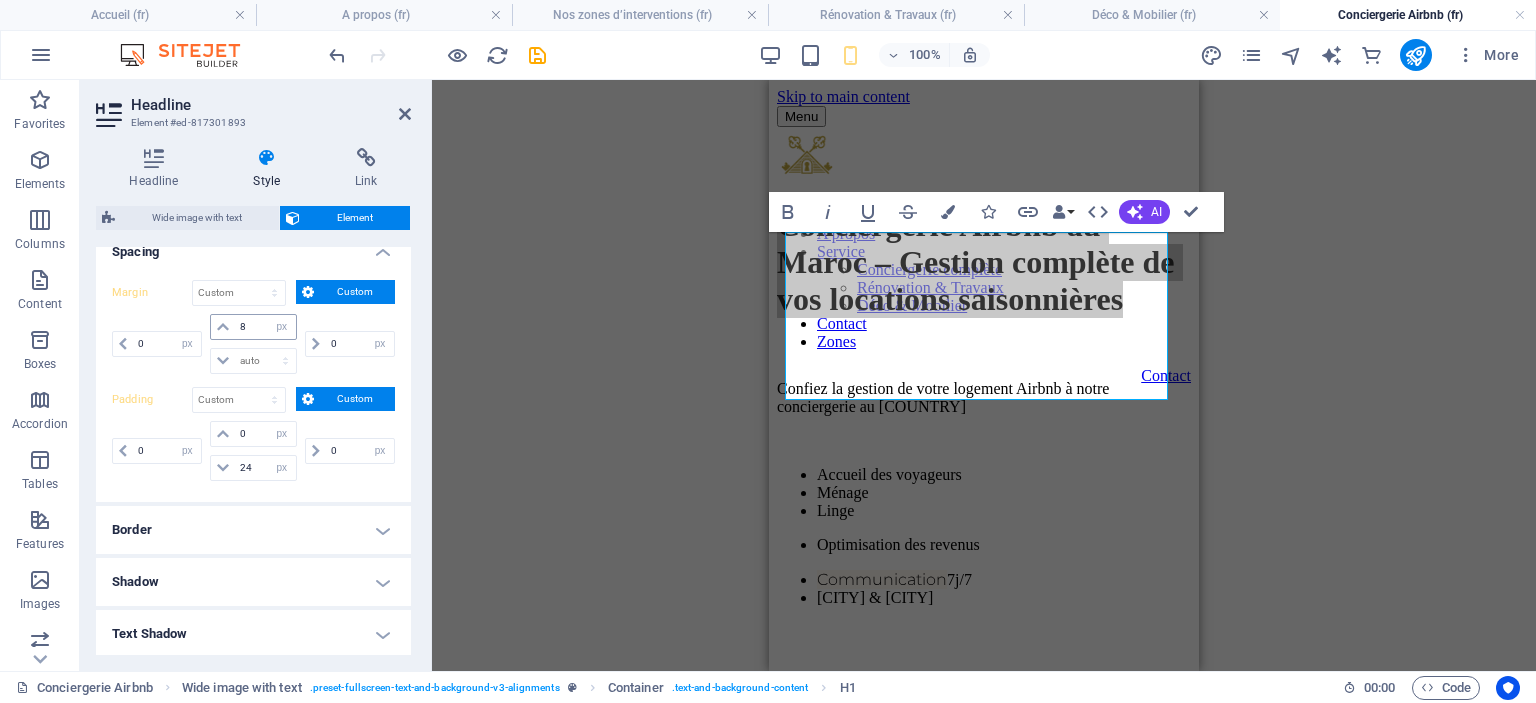 click at bounding box center (223, 327) 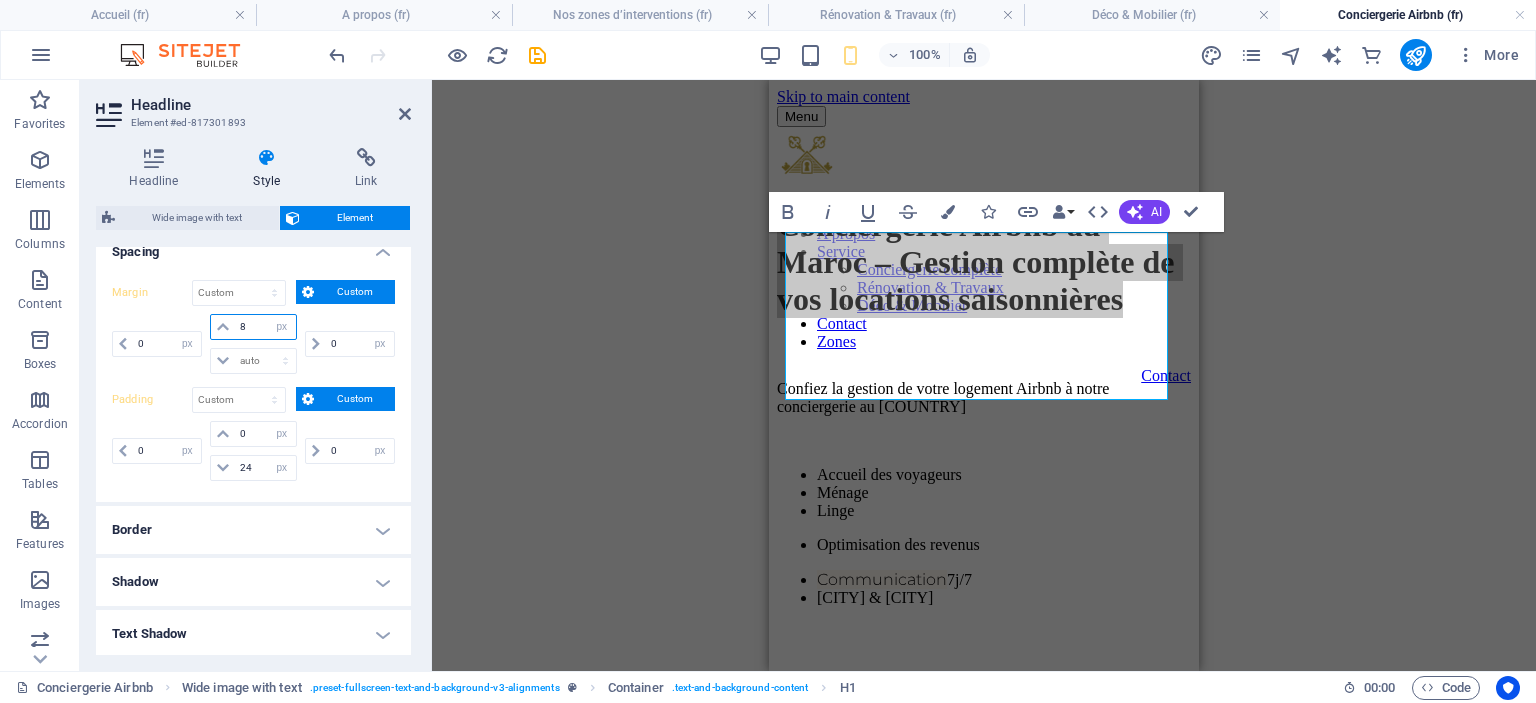 click on "8" at bounding box center [265, 327] 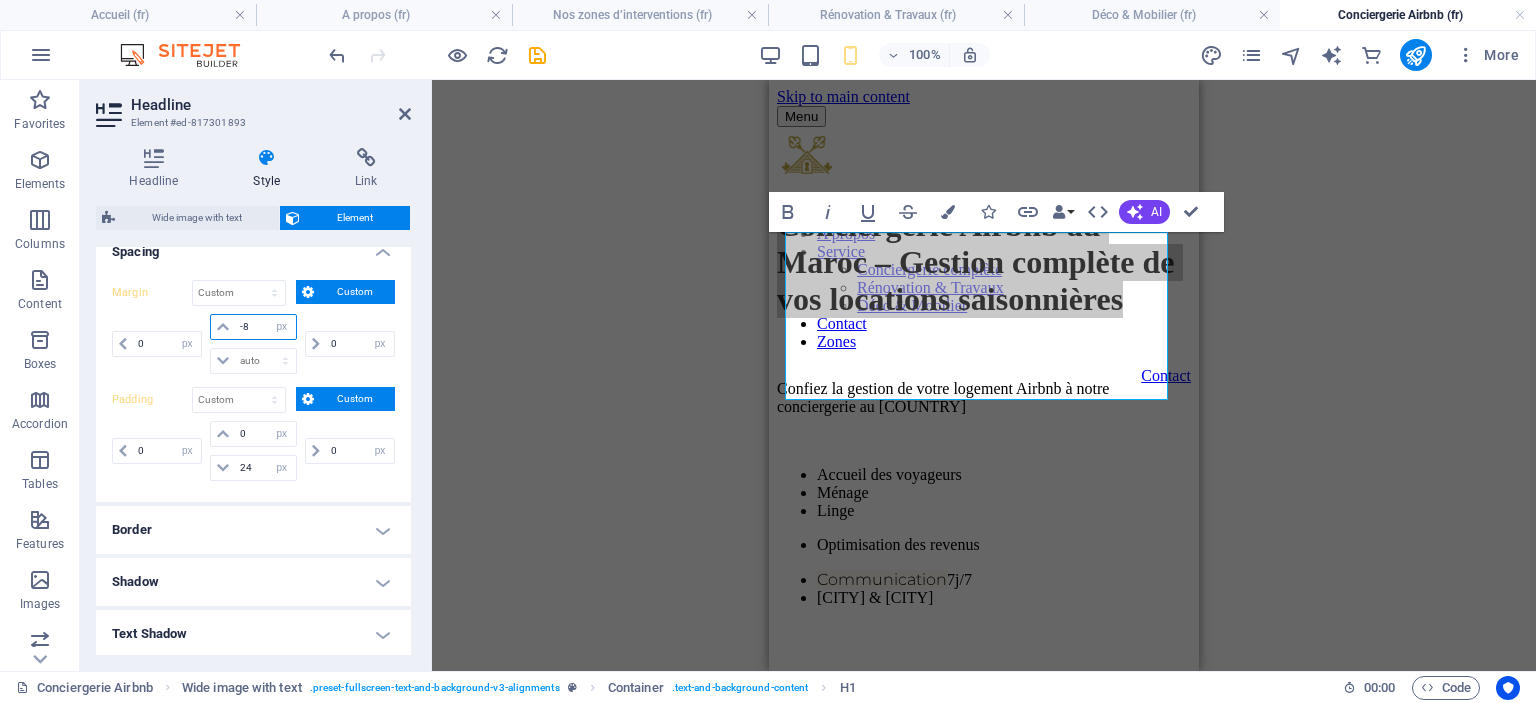 type on "-8" 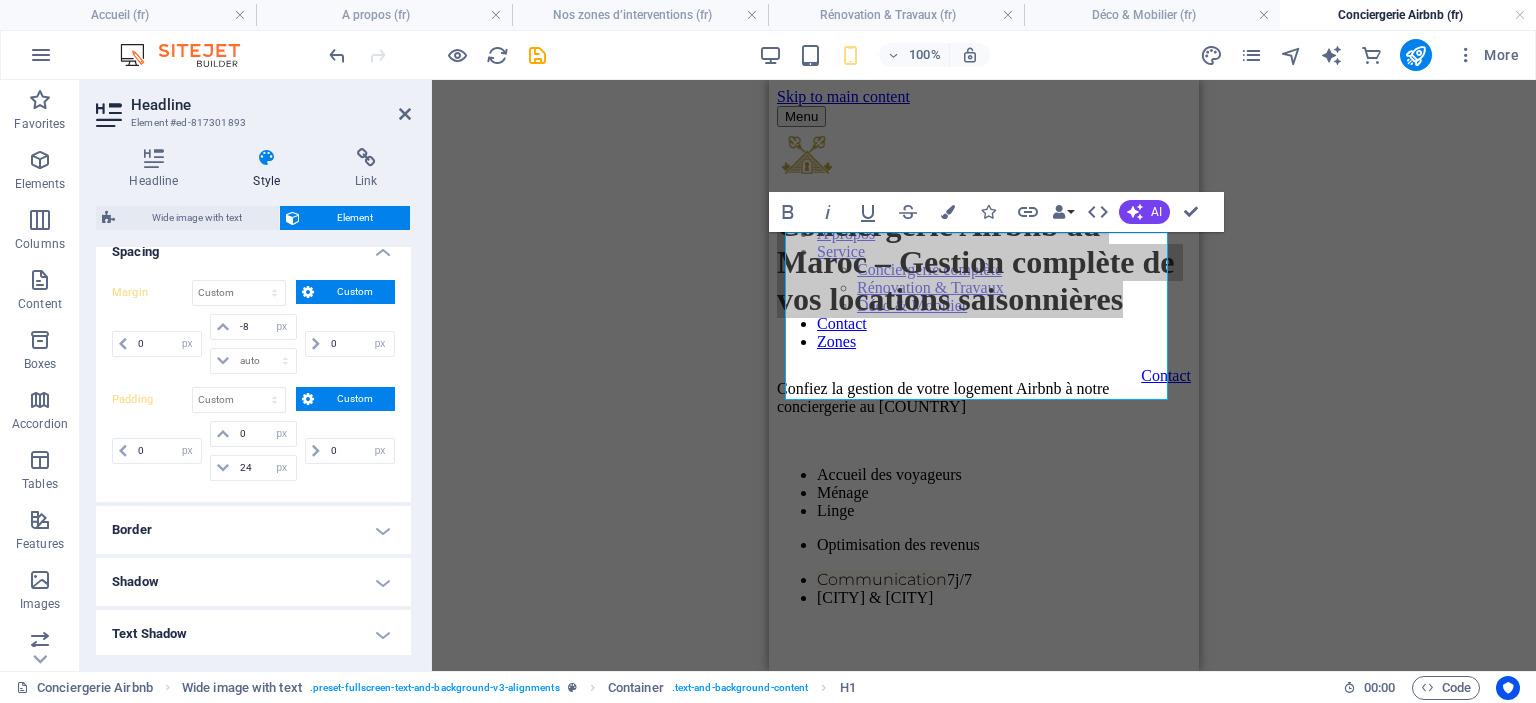click on "Headline Style Link Settings Level H1 H2 H3 H4 H5 H6 Alignment Default colors and font sizes are defined in Design. Edit design Wide image with text Element Layout How this element expands within the layout (Flexbox). Size Default auto px % 1/1 1/2 1/3 1/4 1/5 1/6 1/7 1/8 1/9 1/10 Grow Shrink Order Container layout Visible Visible Opacity 100 % Overflow Spacing Margin Default auto px % rem vw vh Custom Custom auto px % rem vw vh auto px % rem vw vh auto px % rem vw vh auto px % rem vw vh Padding Default px rem % vh vw Custom Custom 0 px rem % vh vw 0 px rem % vh vw 24 px rem % vh vw 0 px rem % vh vw Border Style              - Width 1 auto px rem % vh vw Custom Custom 1 auto px rem % vh vw 1 auto px rem % vh vw 1 auto px rem % vh vw 1 auto px rem % vh vw  - Color Round corners Default px rem % vh vw Custom Custom px rem % vh vw px rem % vh vw px rem % vh vw px rem % vh vw Shadow Default None Outside Inside Color X offset 0 px rem vh vw Y offset 0 px rem vh vw Blur 0 px rem % vh vw Spread 0" at bounding box center [253, 401] 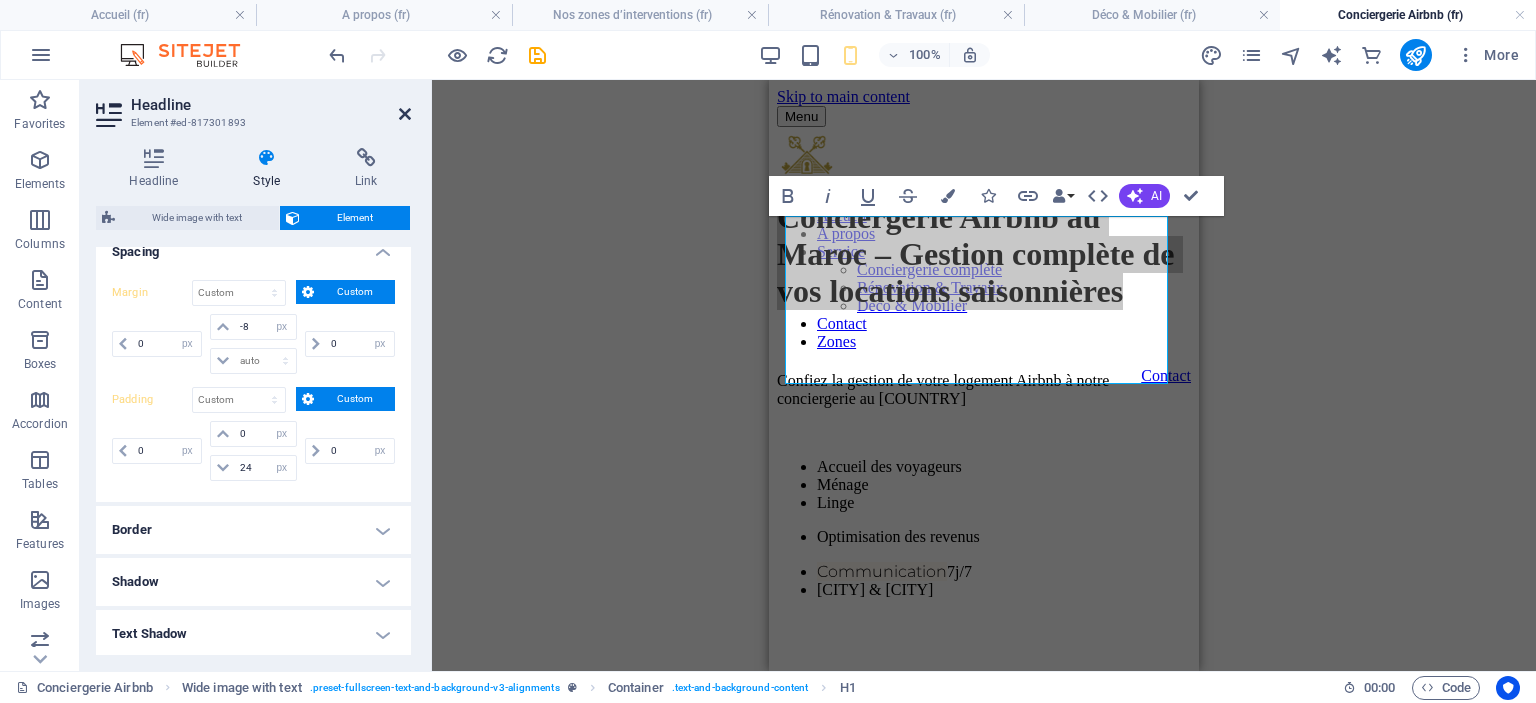 click at bounding box center (405, 114) 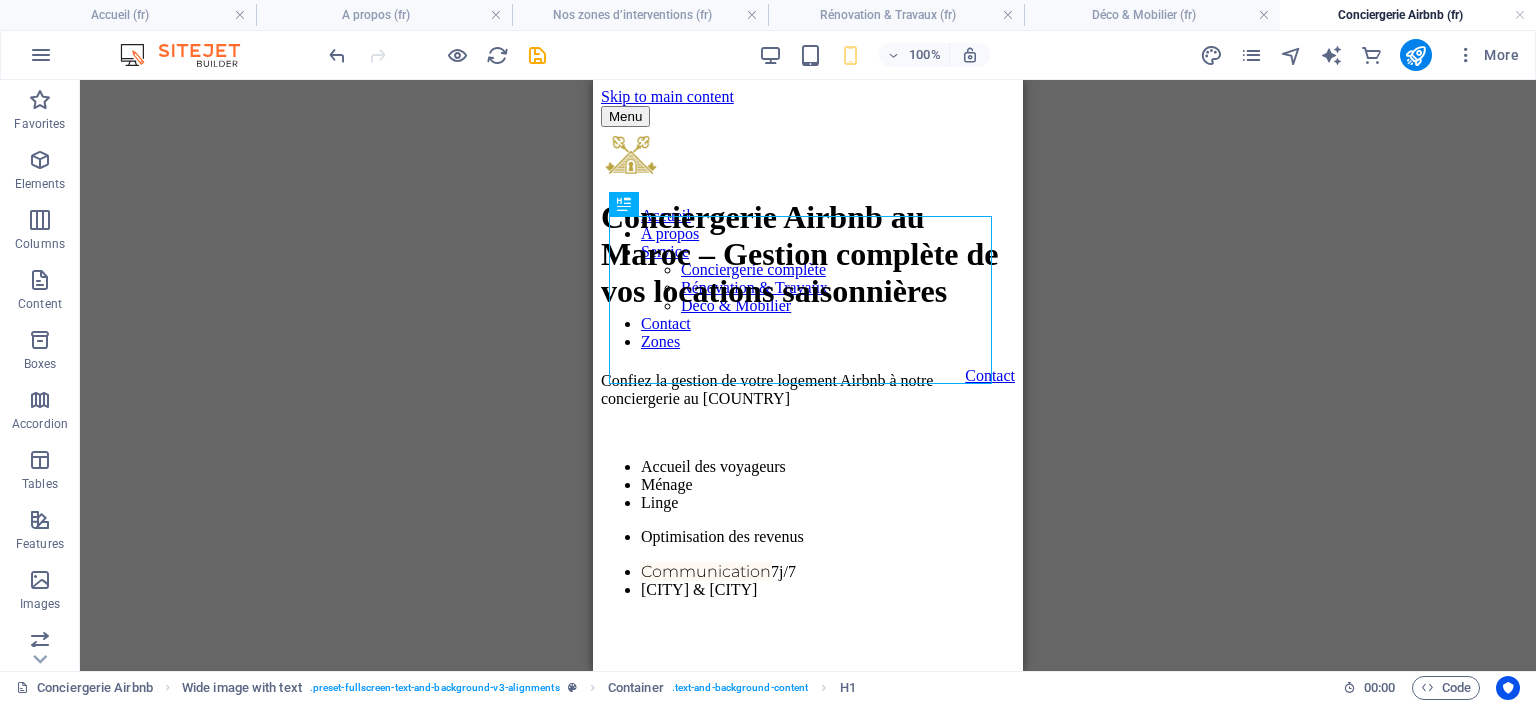 click on "Drag here to replace the existing content. Press “Ctrl” if you want to create a new element.
H1   Wide image with text   Container   Text   Placeholder   Wide image with text   Wide image with text   Container   Text   Reference   Container   Container   Placeholder   Container   Text   Text   Container   Placeholder   Container   Container   Text   Container   Text" at bounding box center [808, 375] 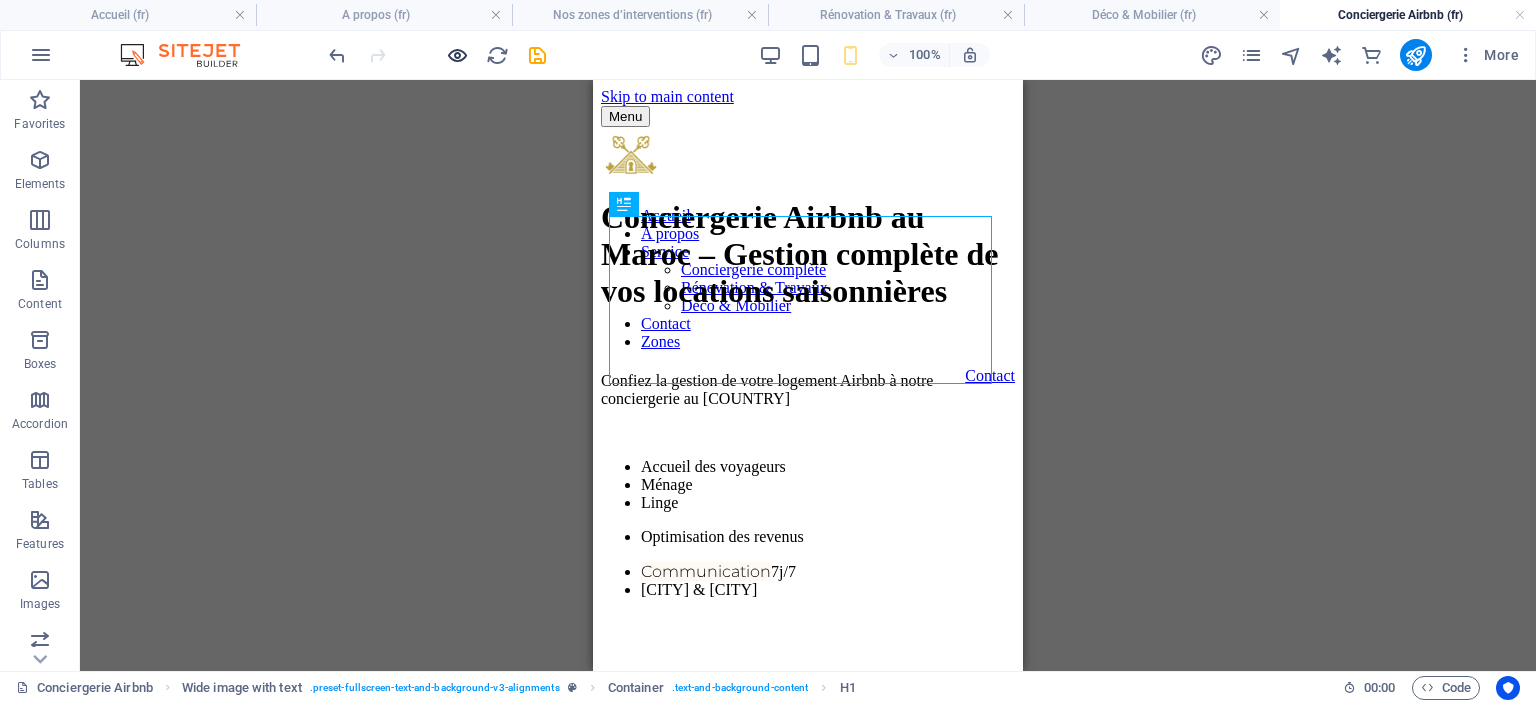 click at bounding box center [457, 55] 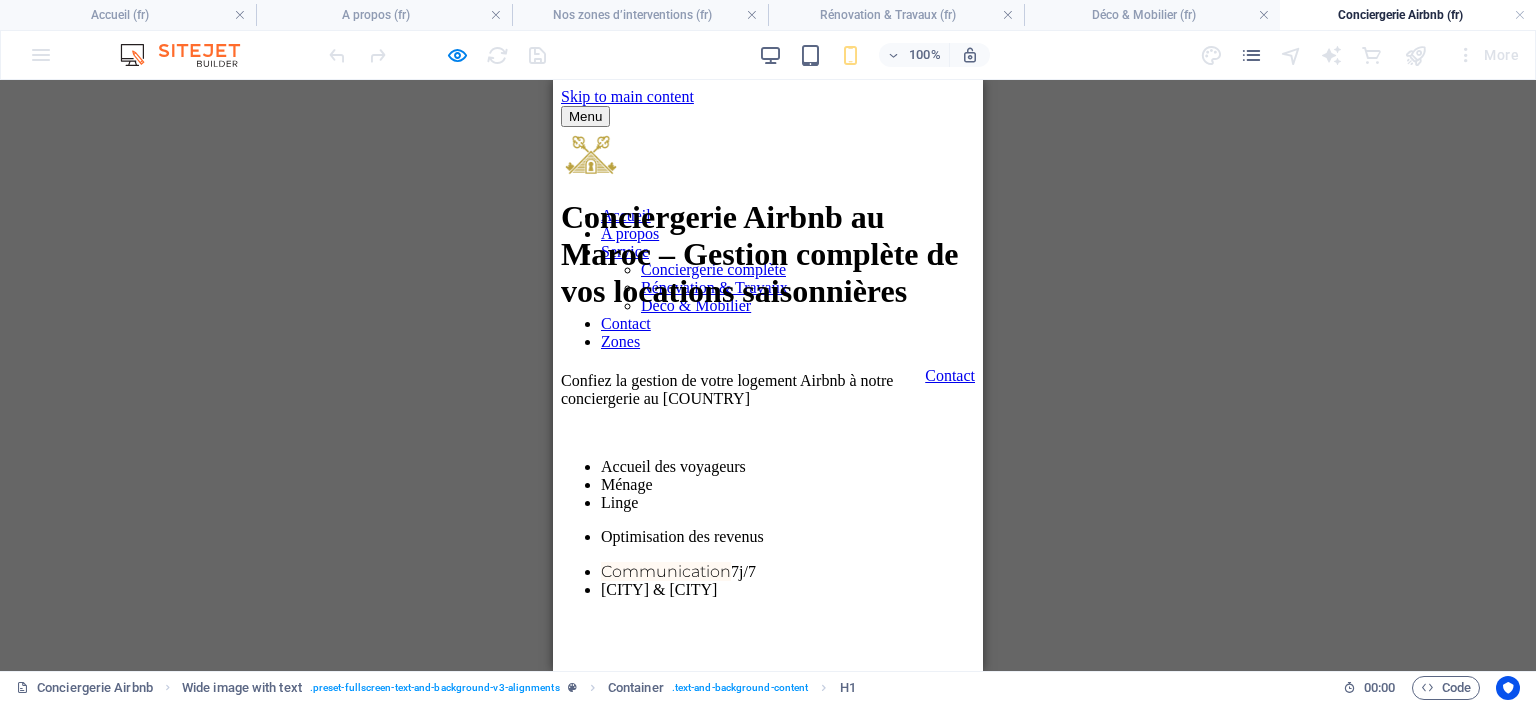 click on "Drag here to replace the existing content. Press “Ctrl” if you want to create a new element.
H1   Wide image with text   Container   Text   Placeholder   Wide image with text   Wide image with text   Container   Text   Reference   Container   Container   Placeholder   Container   Text   Text   Container   Placeholder   Container   Container   Text   Container   Text" at bounding box center [768, 375] 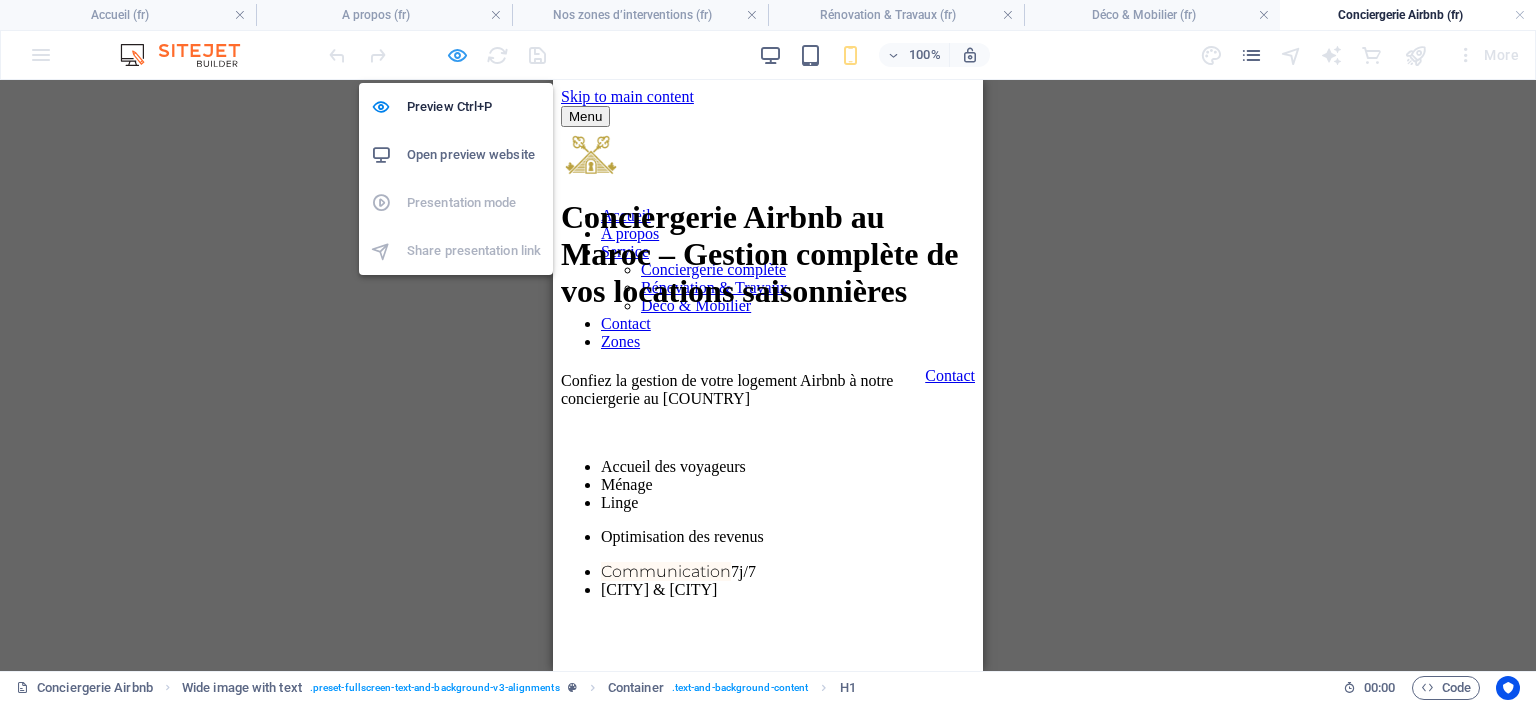 click at bounding box center [457, 55] 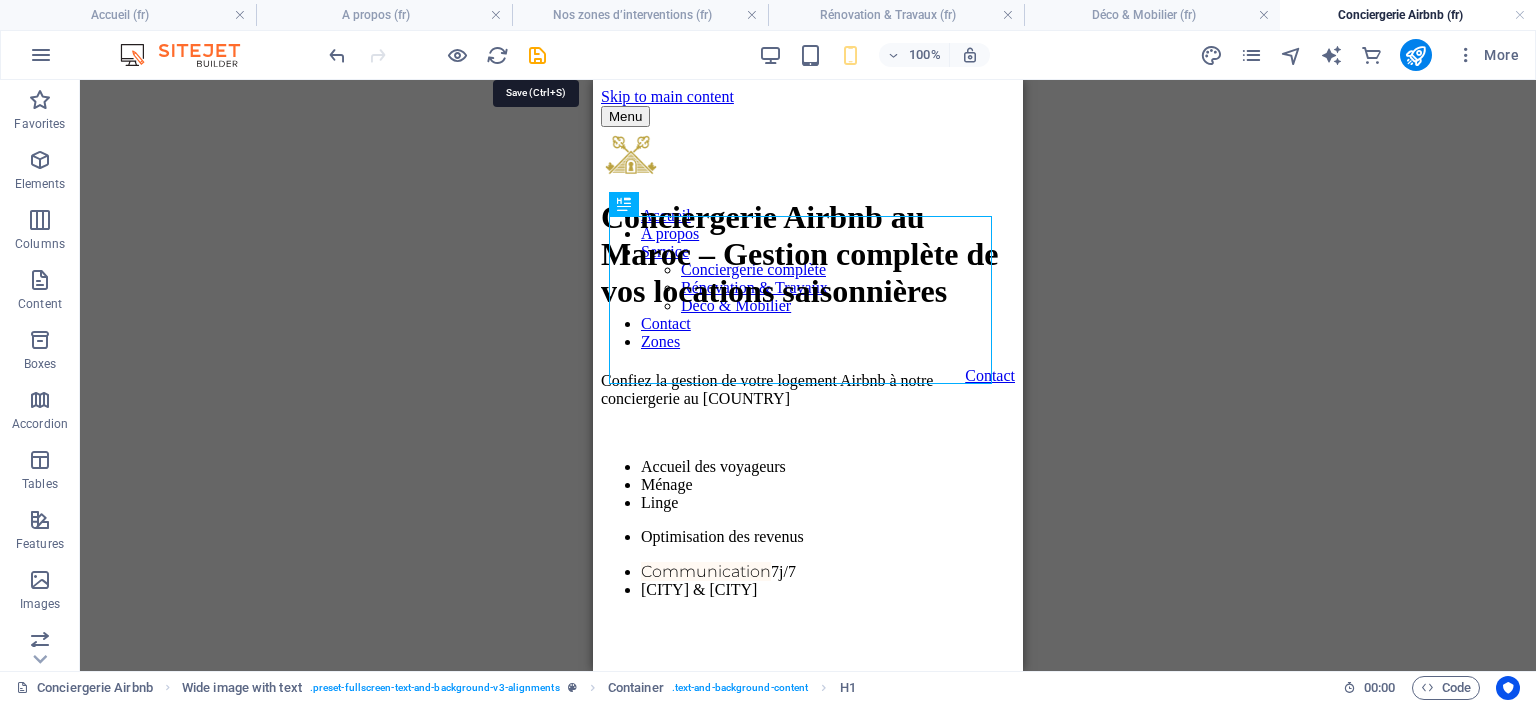 click on "100% More" at bounding box center [926, 55] 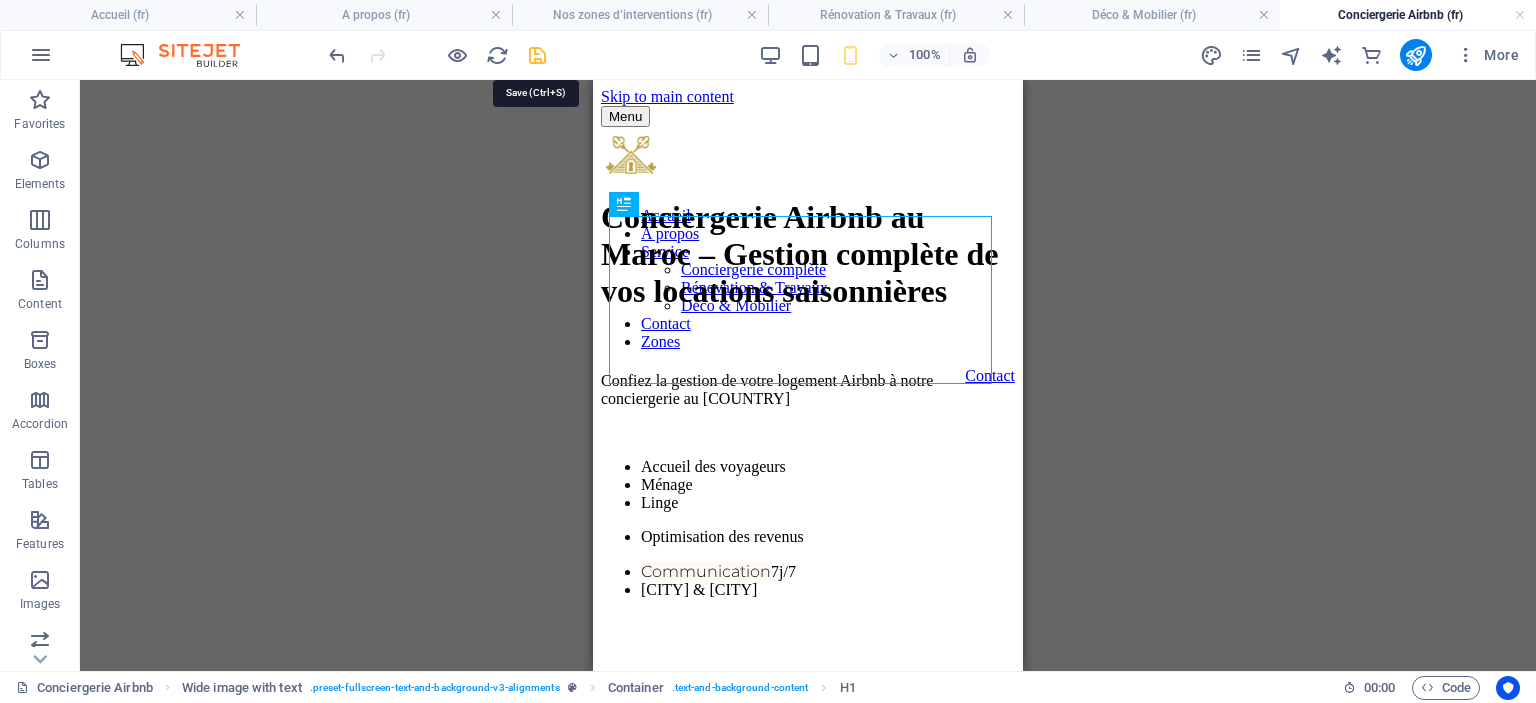 click at bounding box center (437, 55) 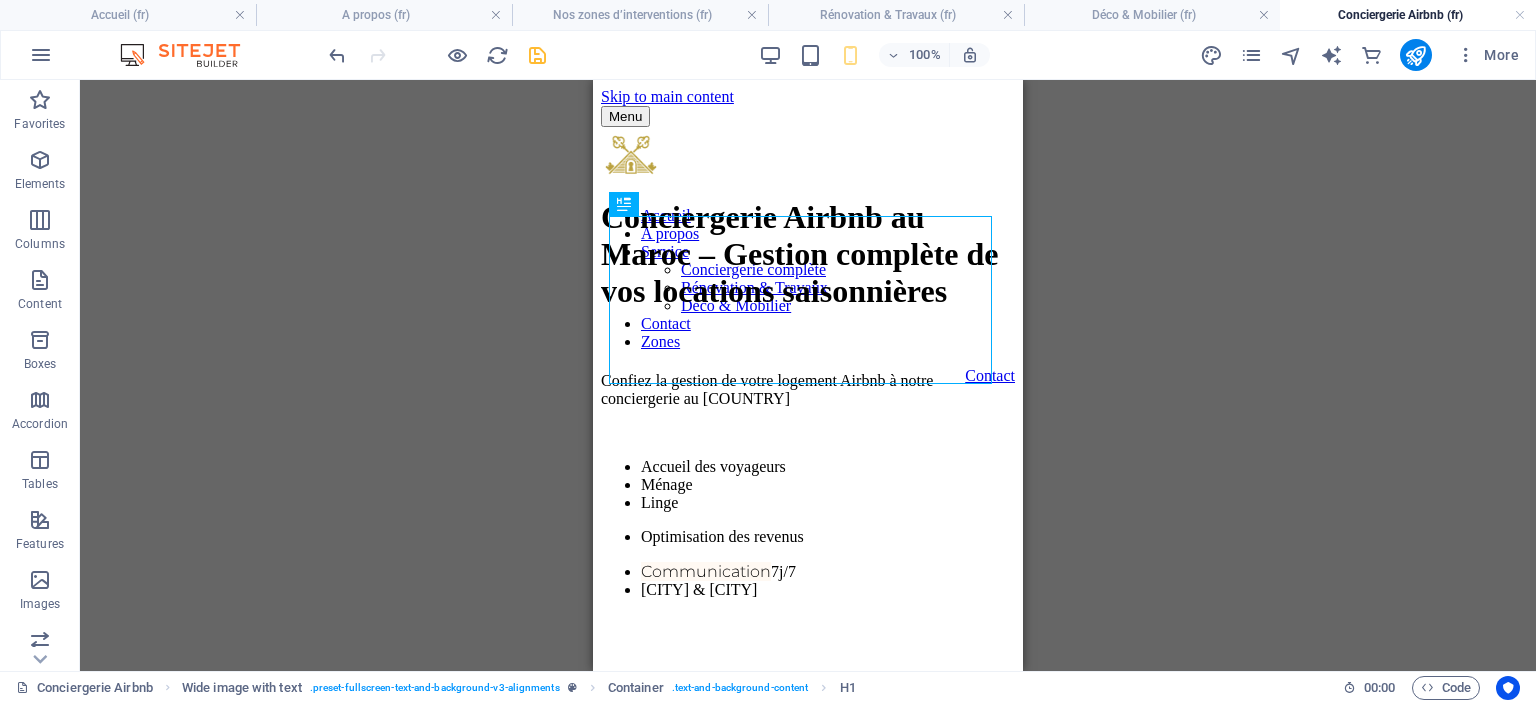 click on "100% More" at bounding box center [926, 55] 